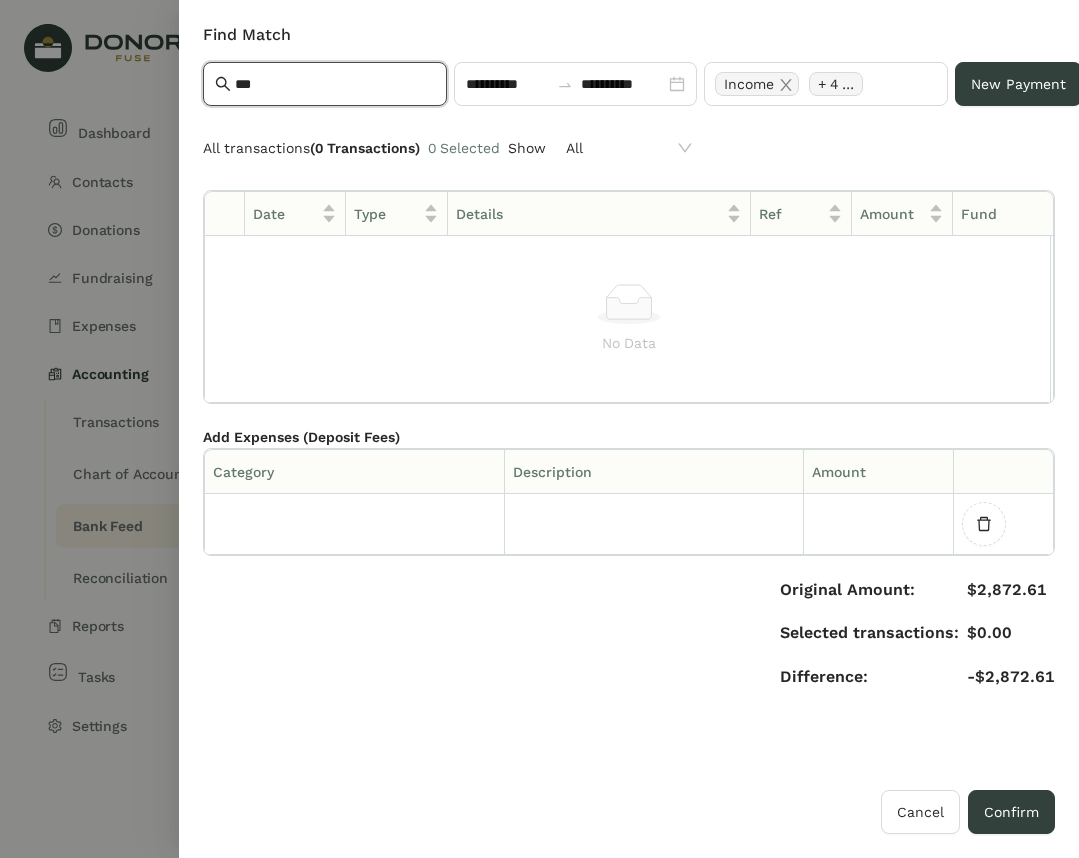 scroll, scrollTop: 0, scrollLeft: 0, axis: both 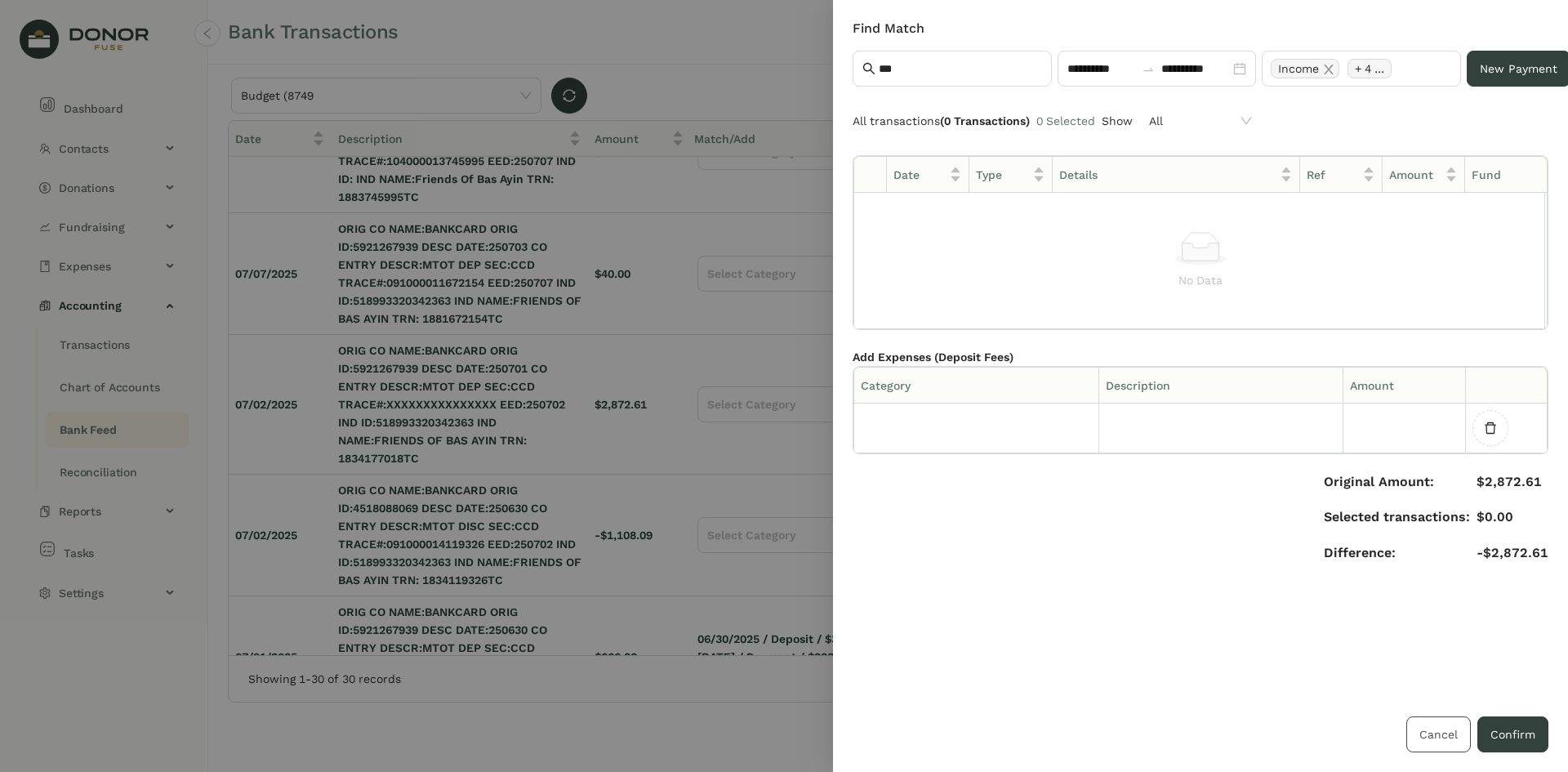 click on "Cancel" at bounding box center (1438, 734) 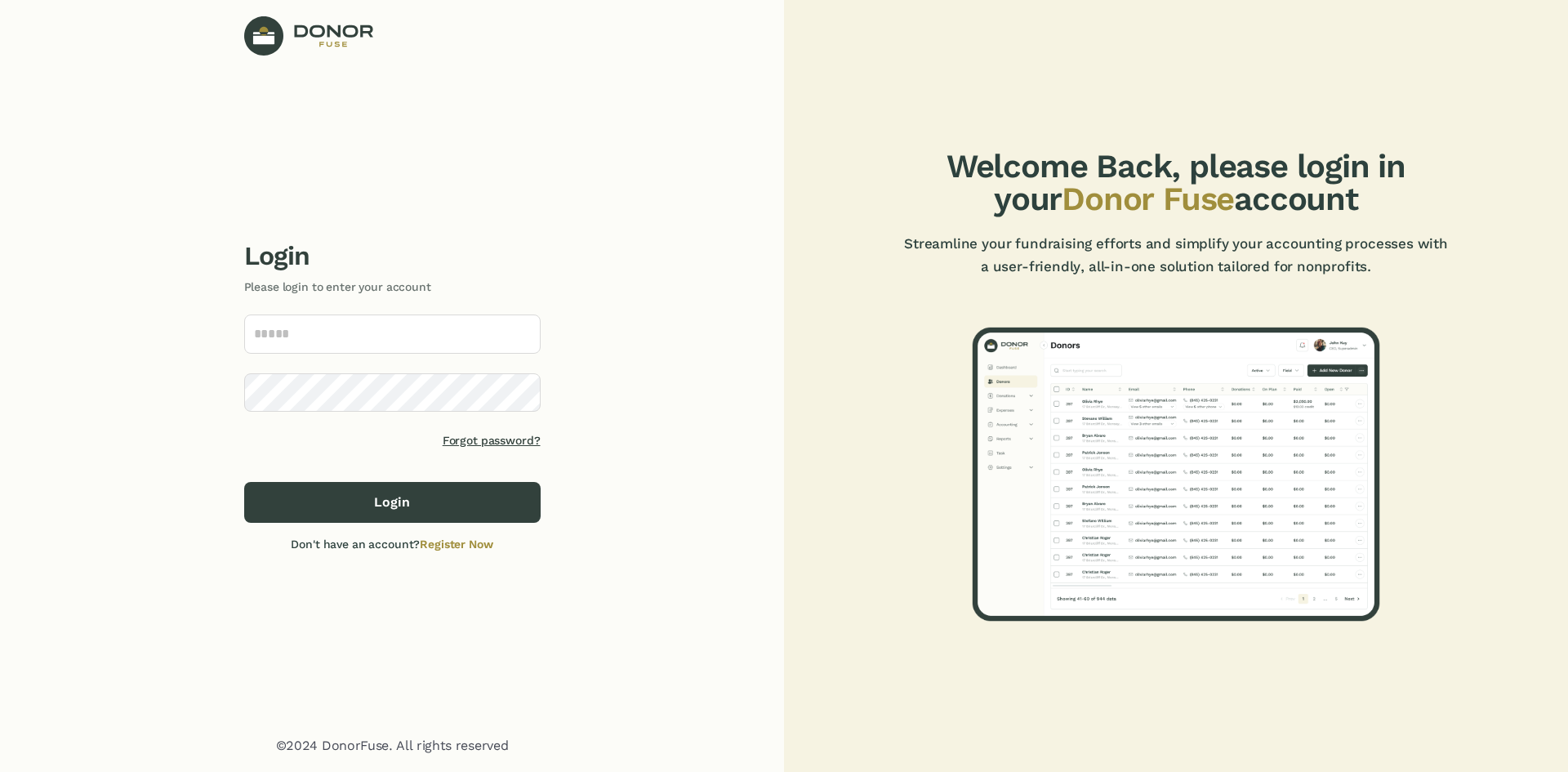 scroll, scrollTop: 0, scrollLeft: 0, axis: both 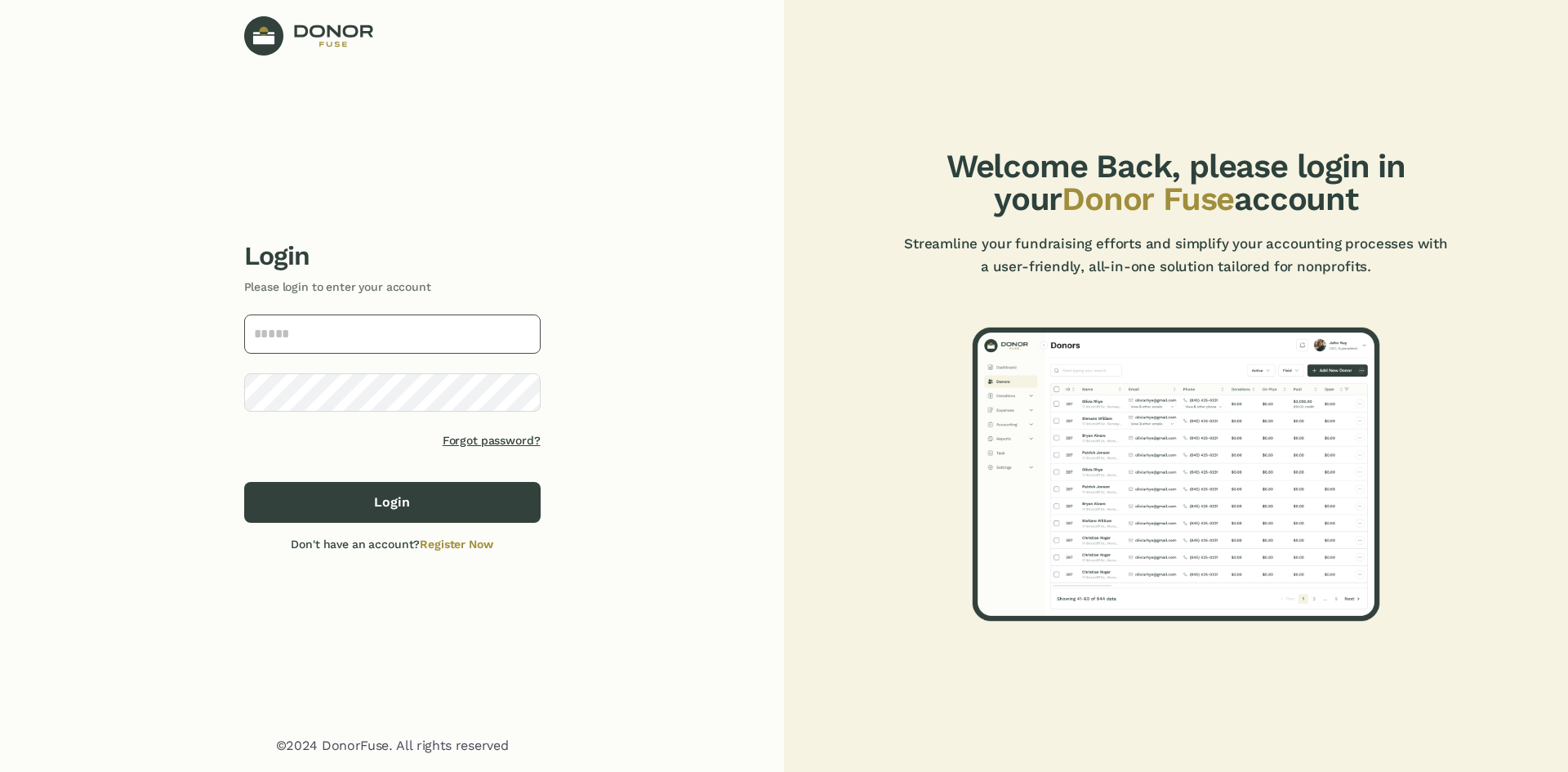 type on "**********" 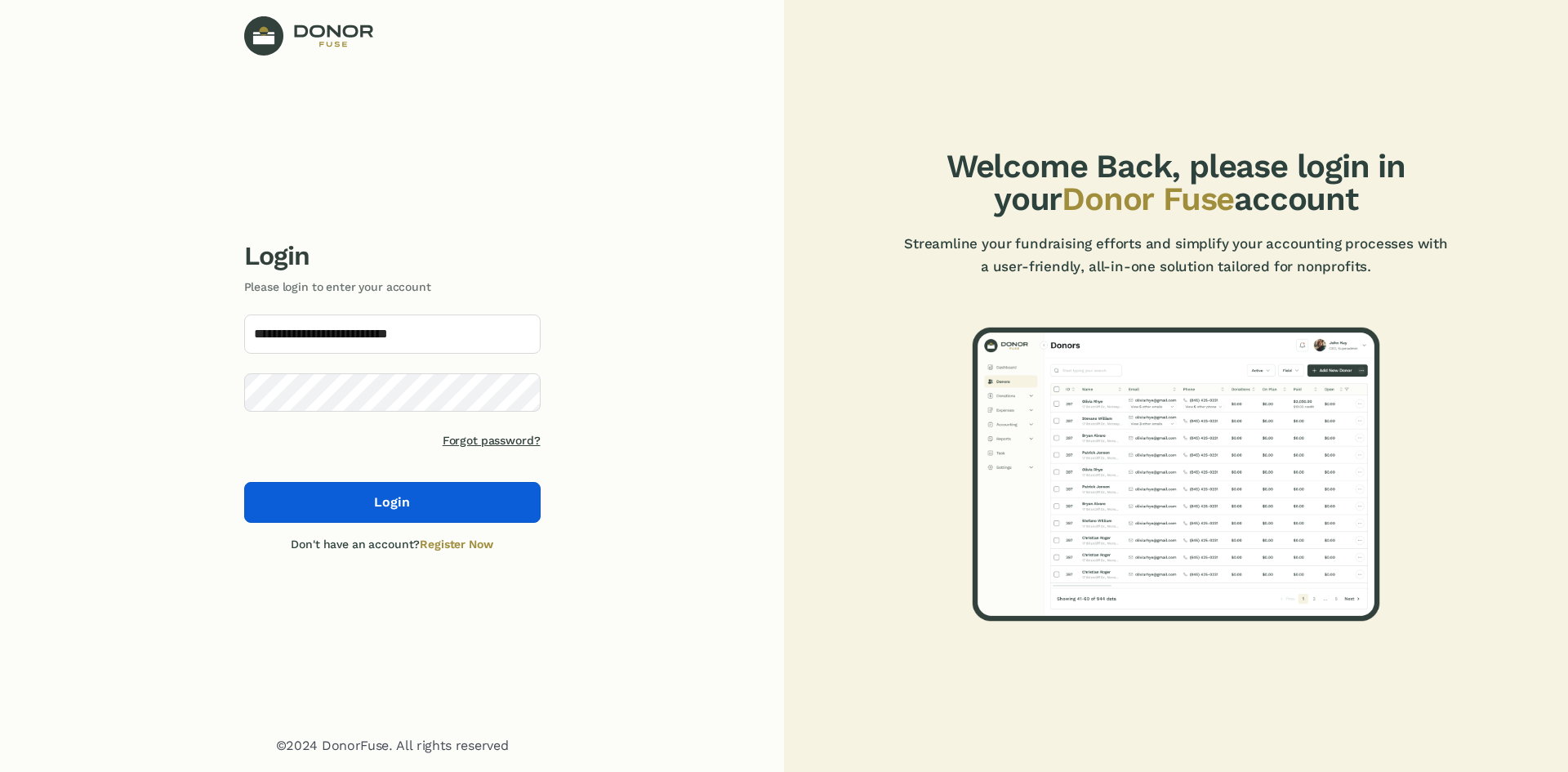 click on "Login" 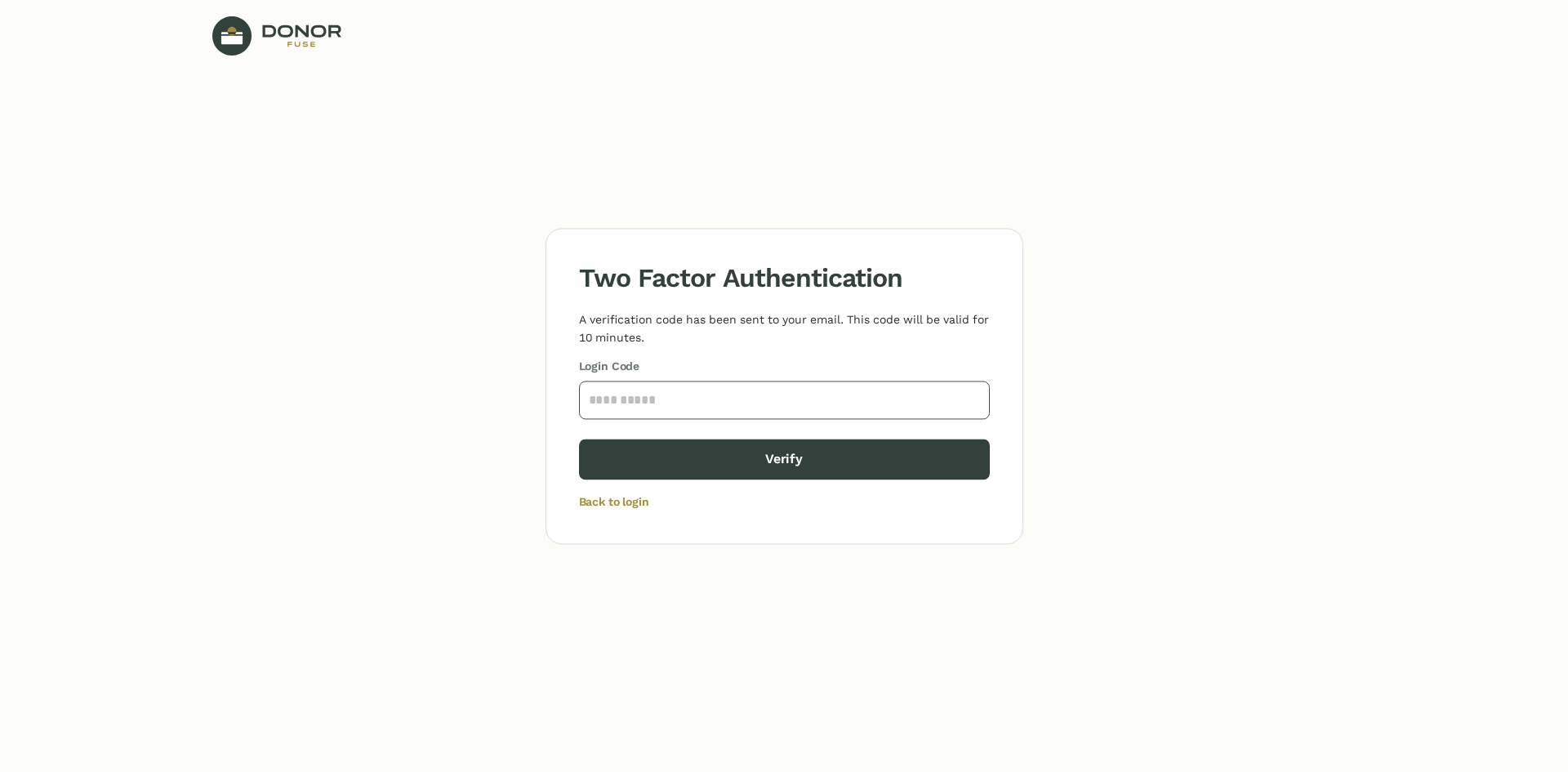 click 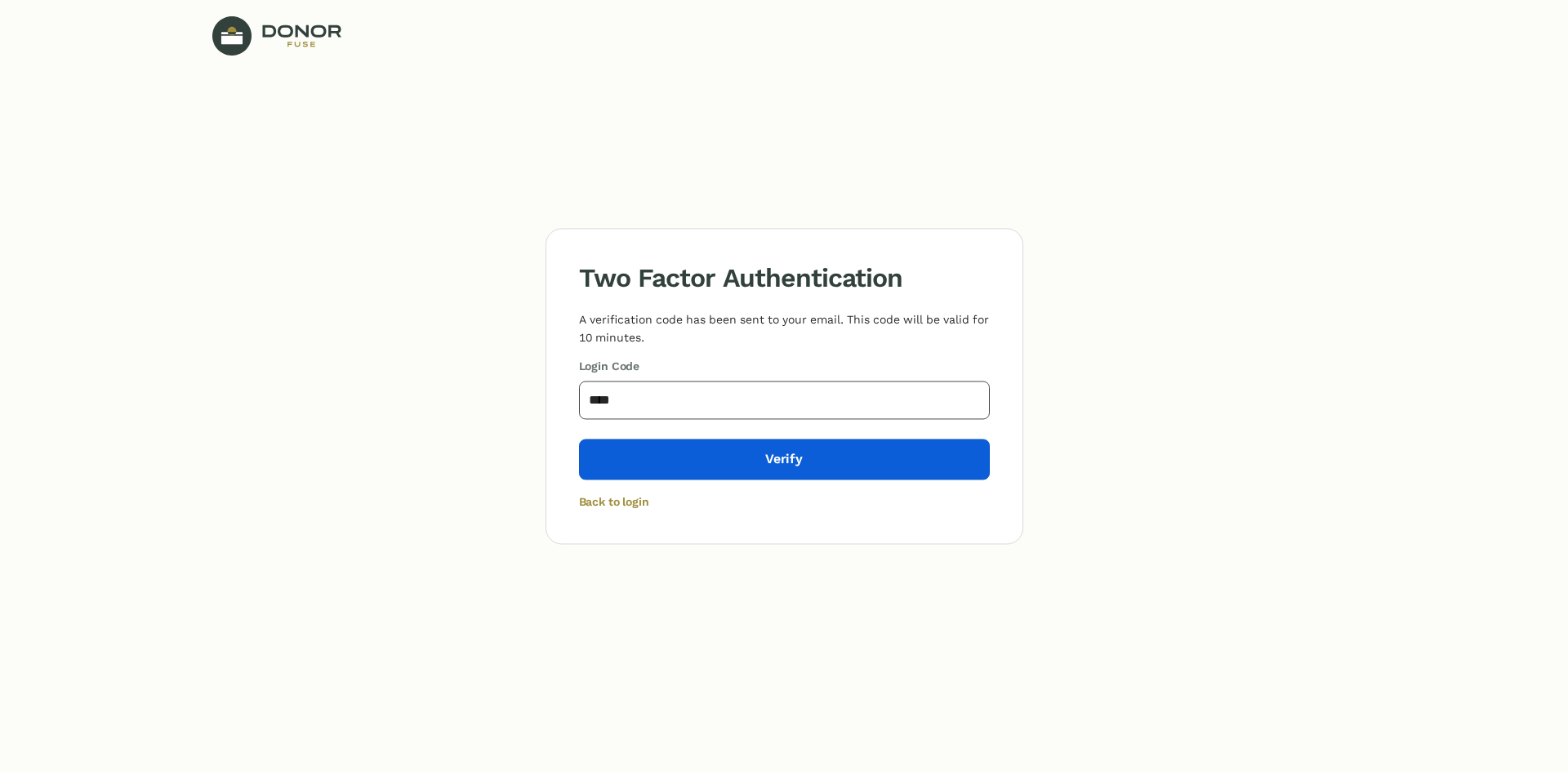 type on "****" 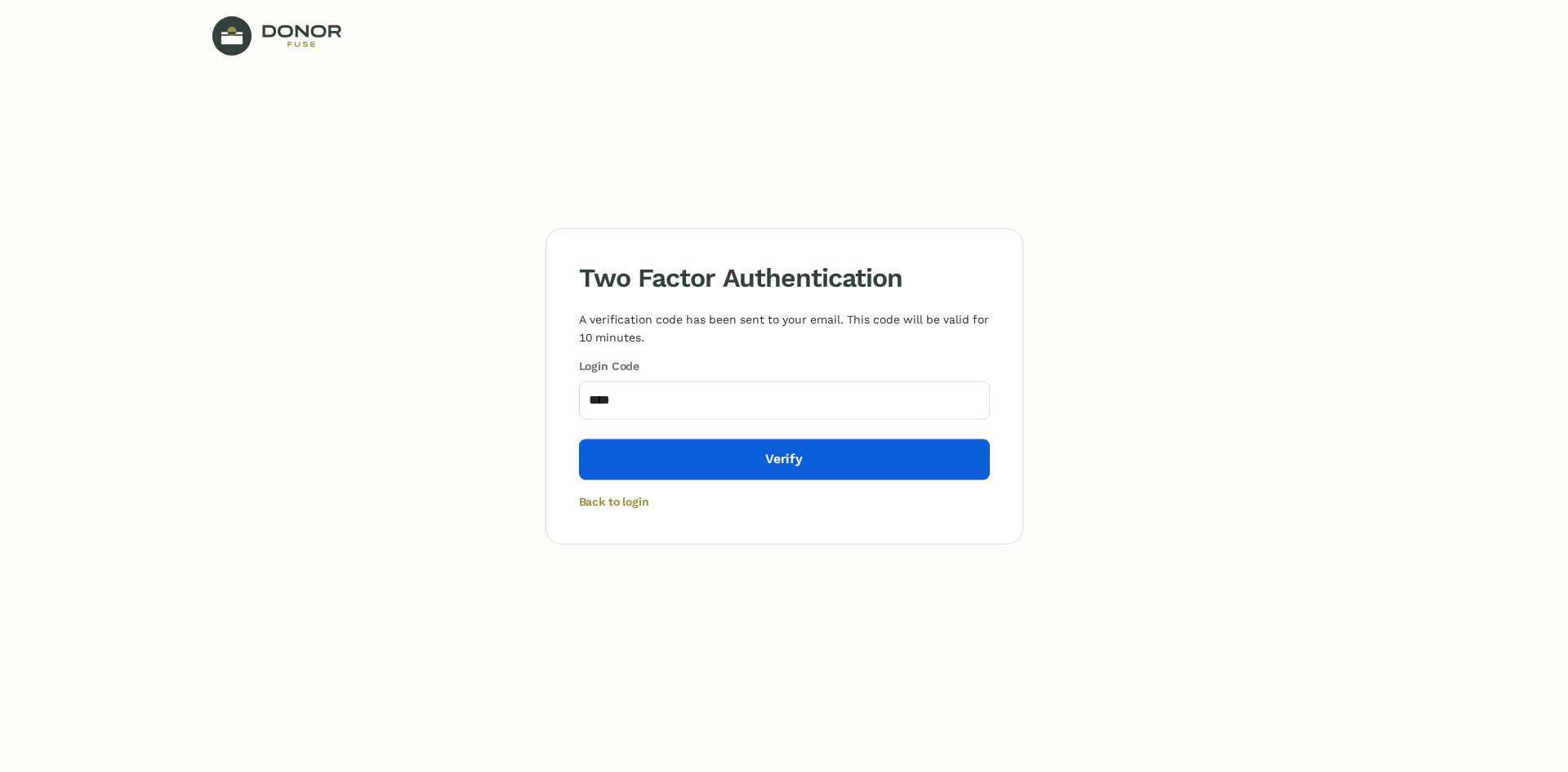 click on "Verify" 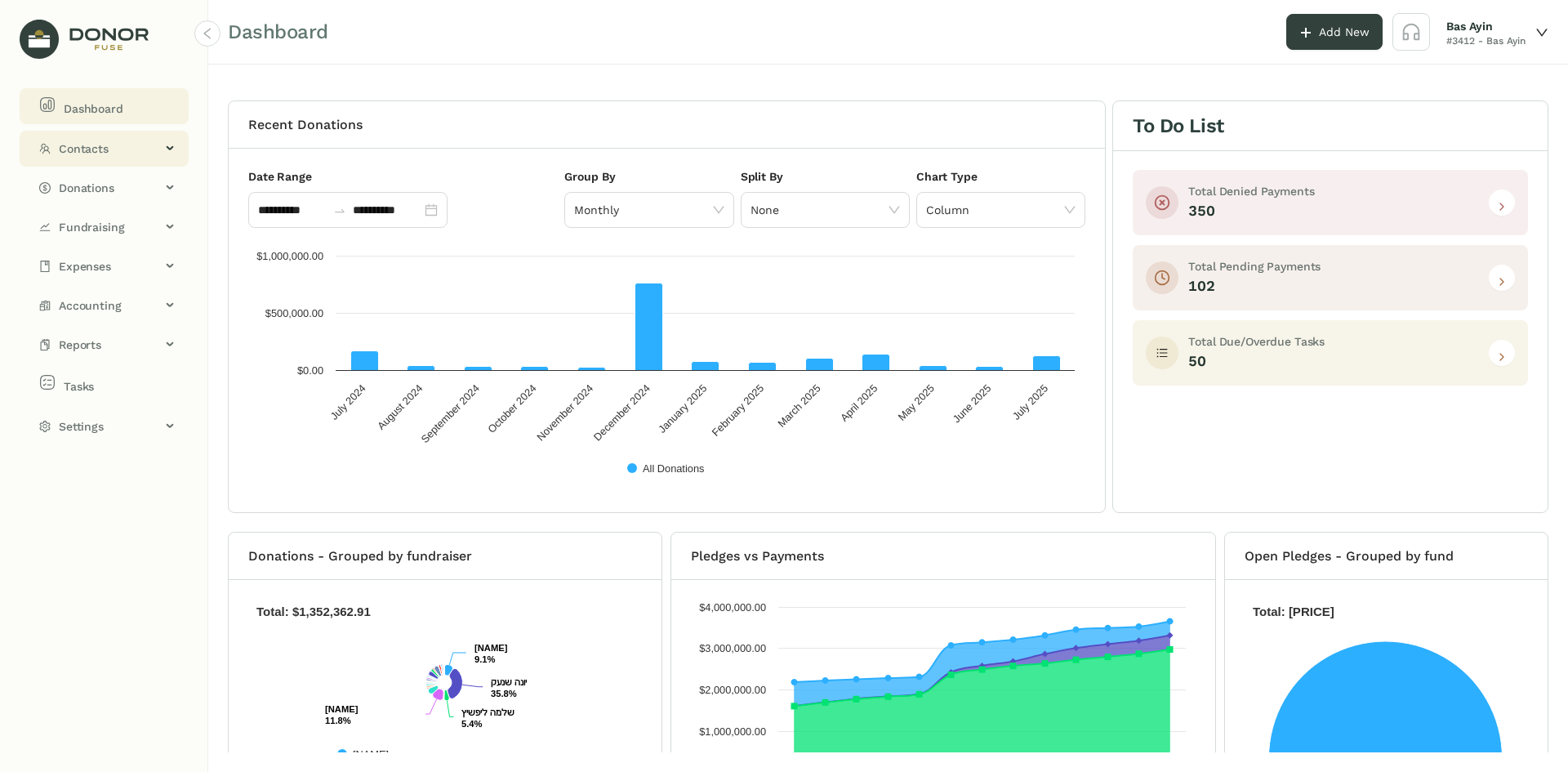 click on "Contacts" 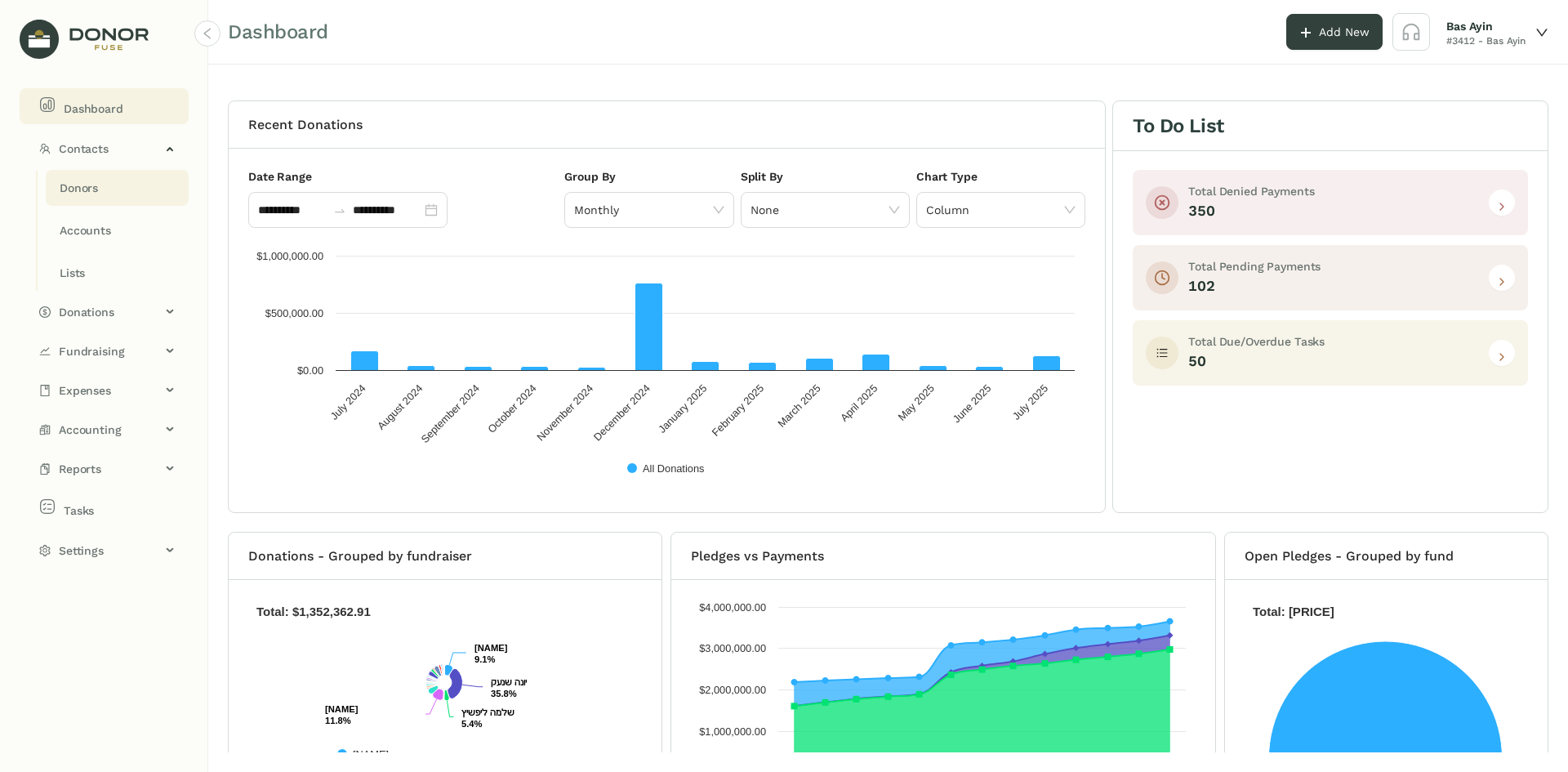click on "Donors" 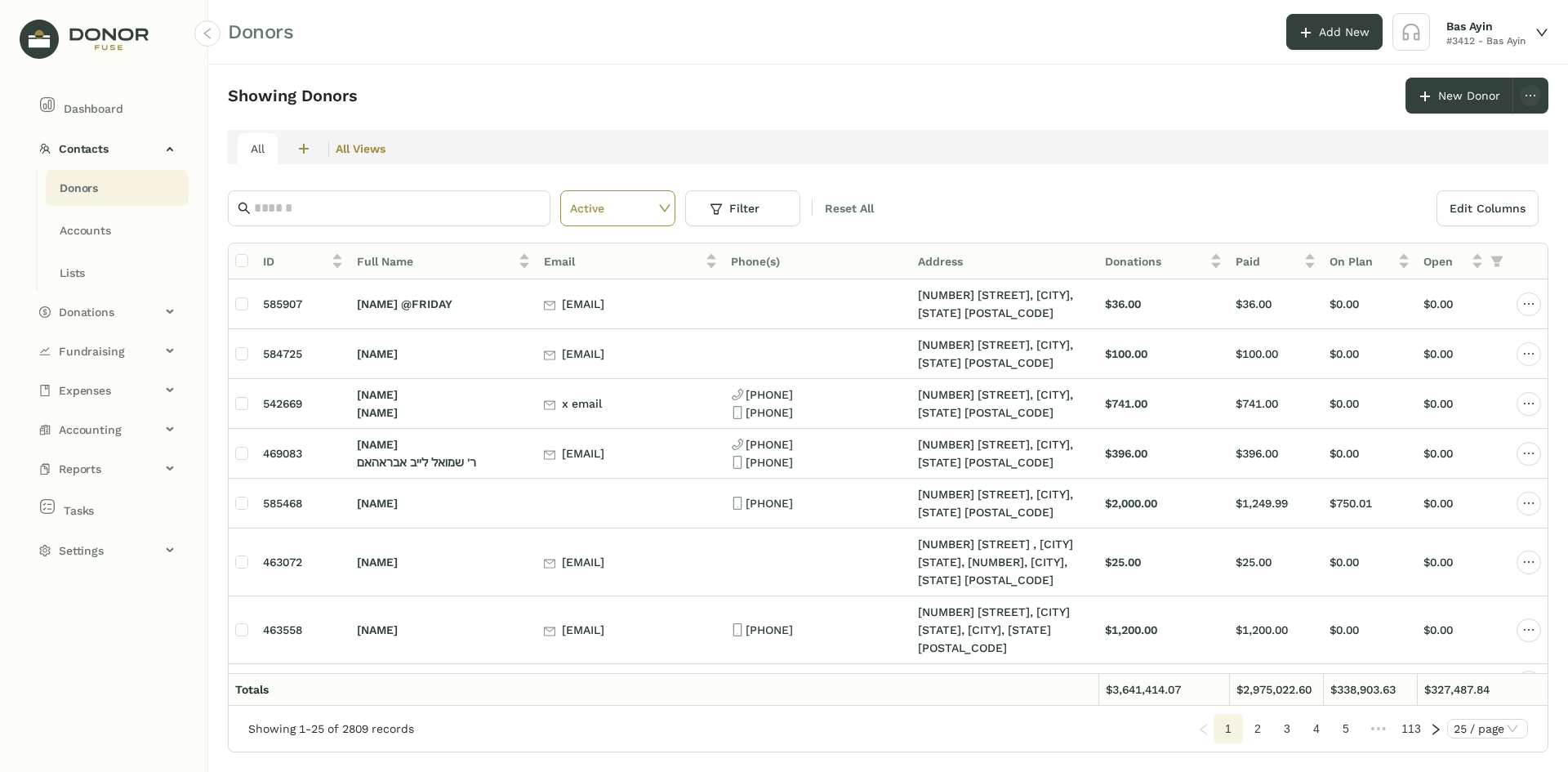click 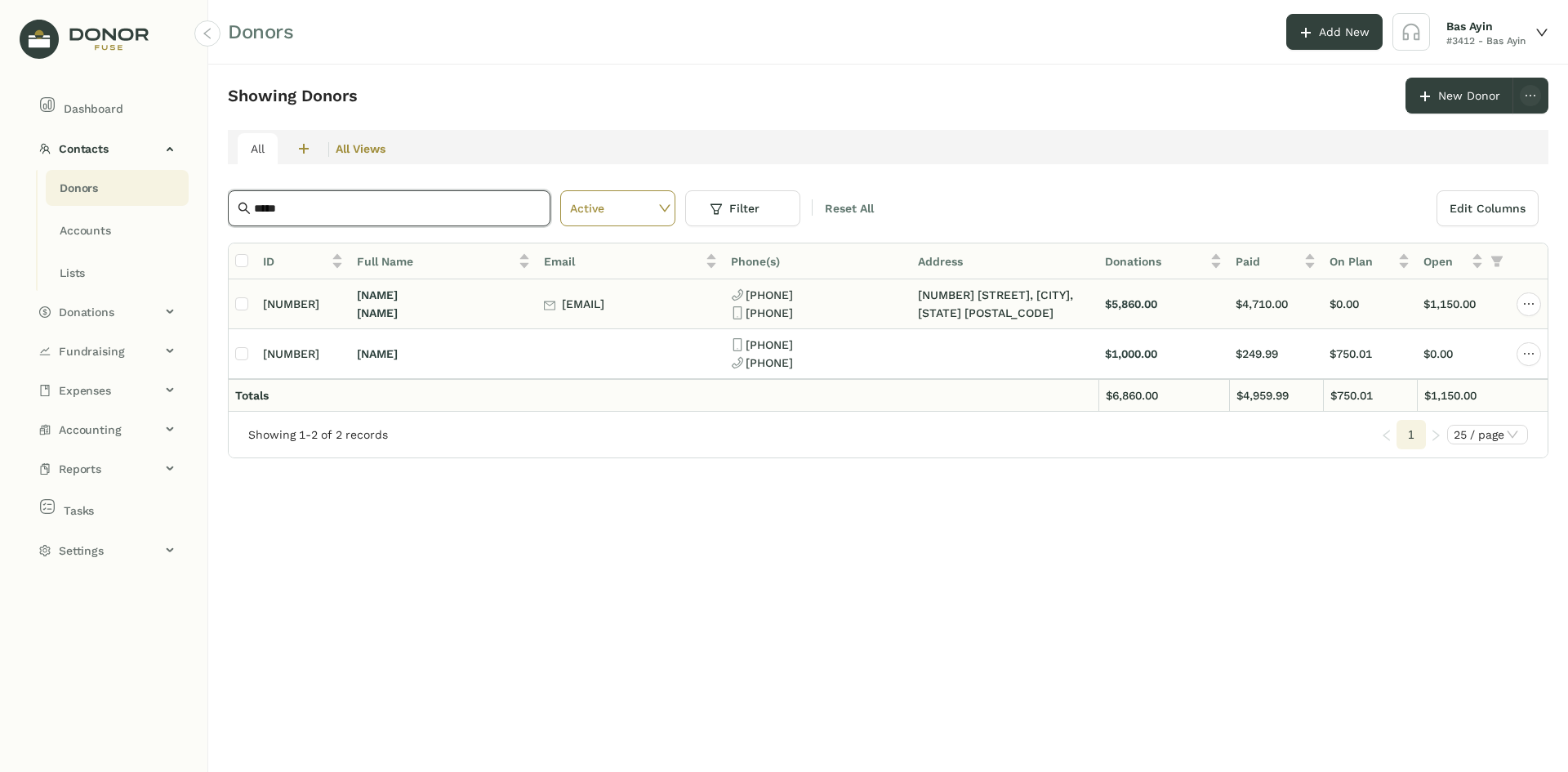 type on "*****" 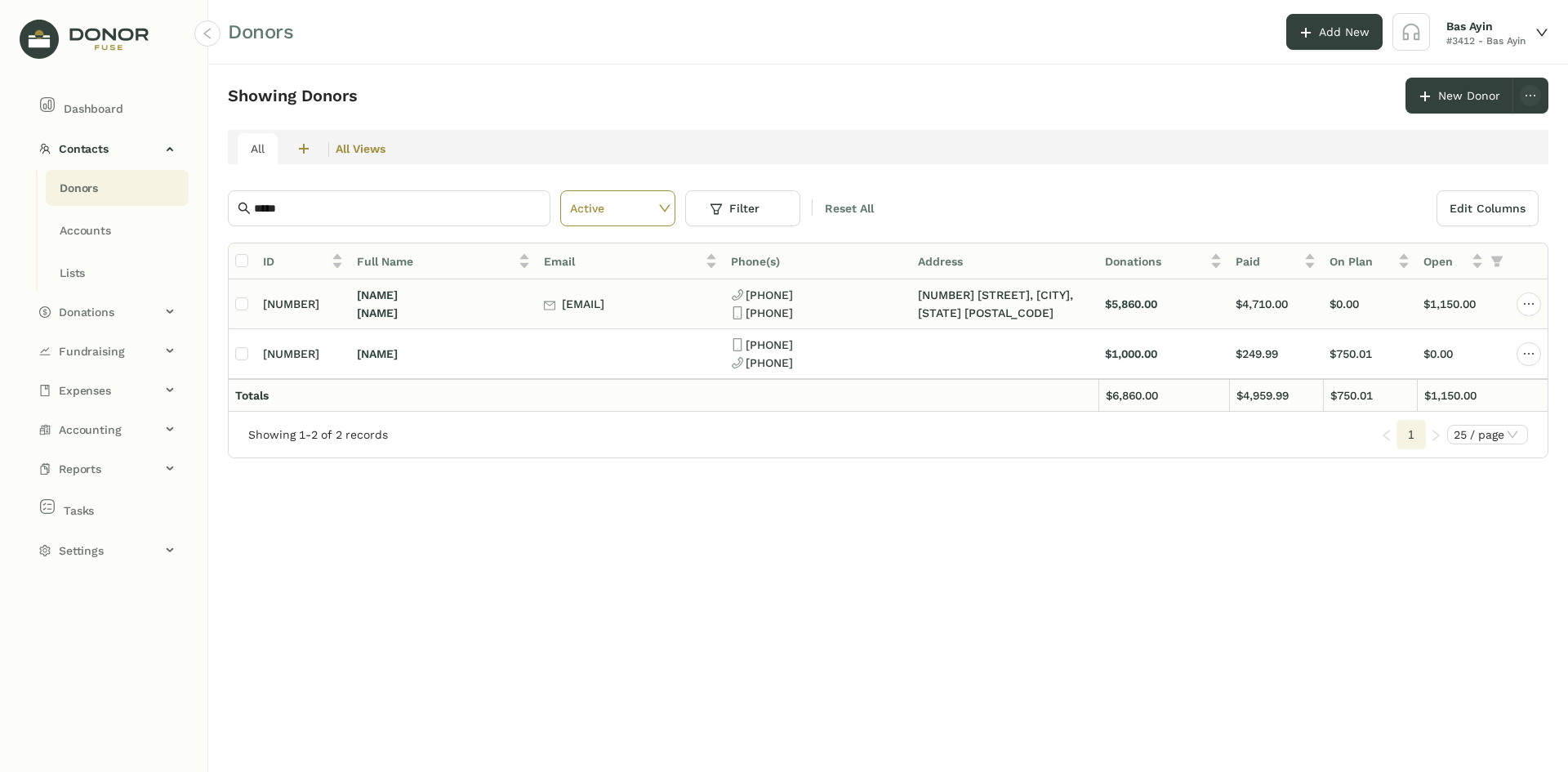 click on "[NAME] [NAME]" 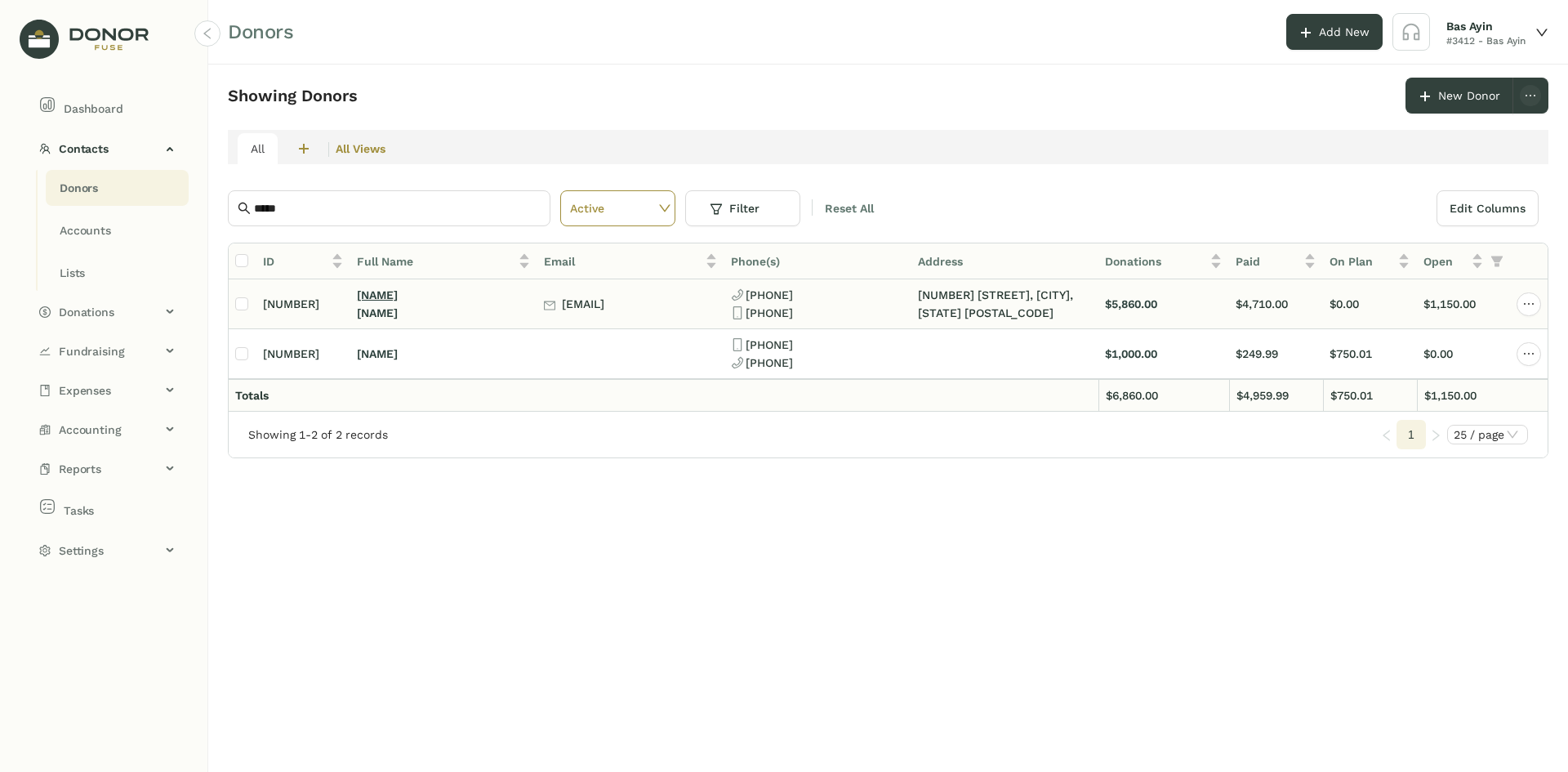 click on "[NAME]" 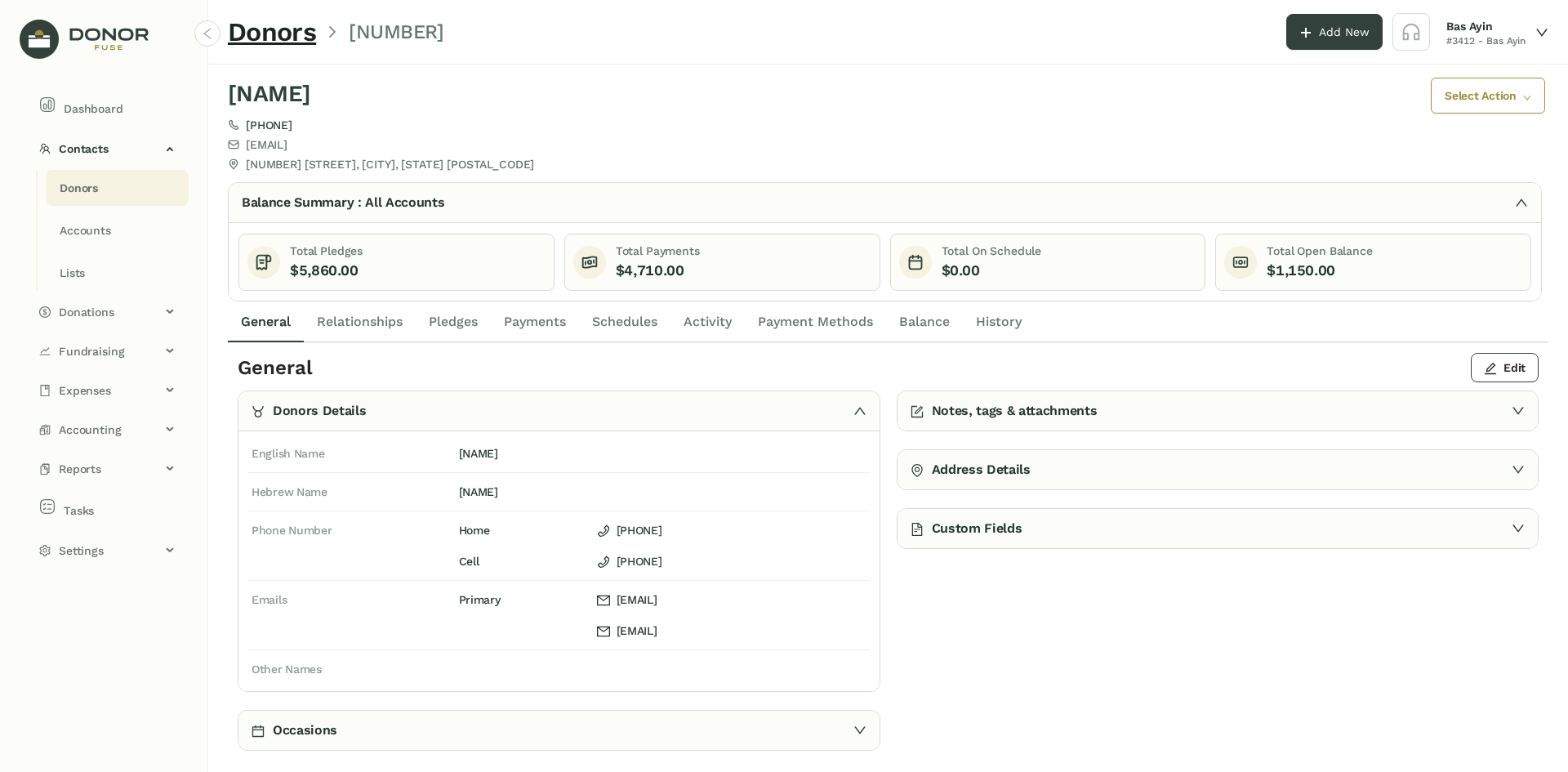 click on "Payments" 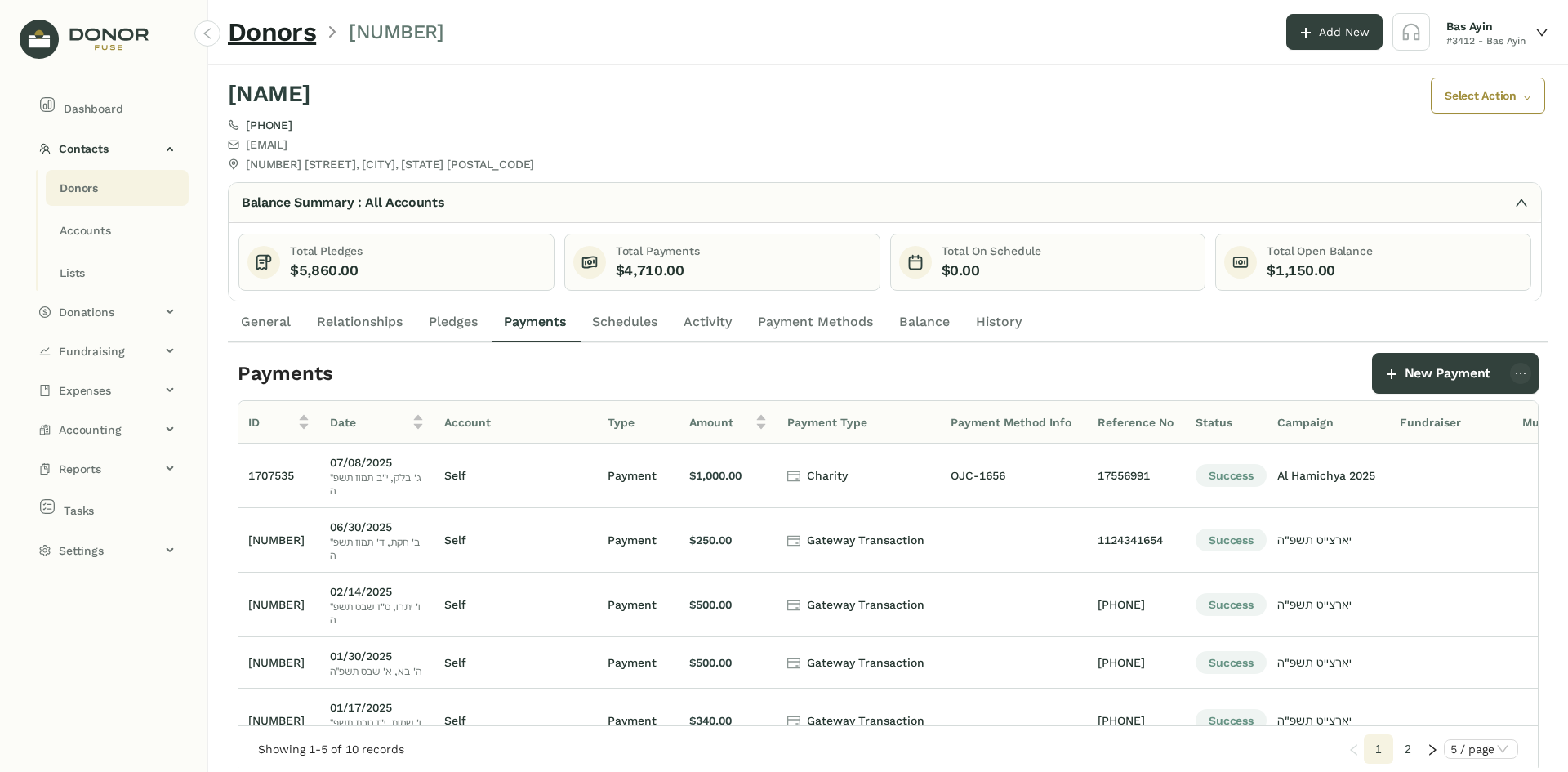 click on "Pledges" 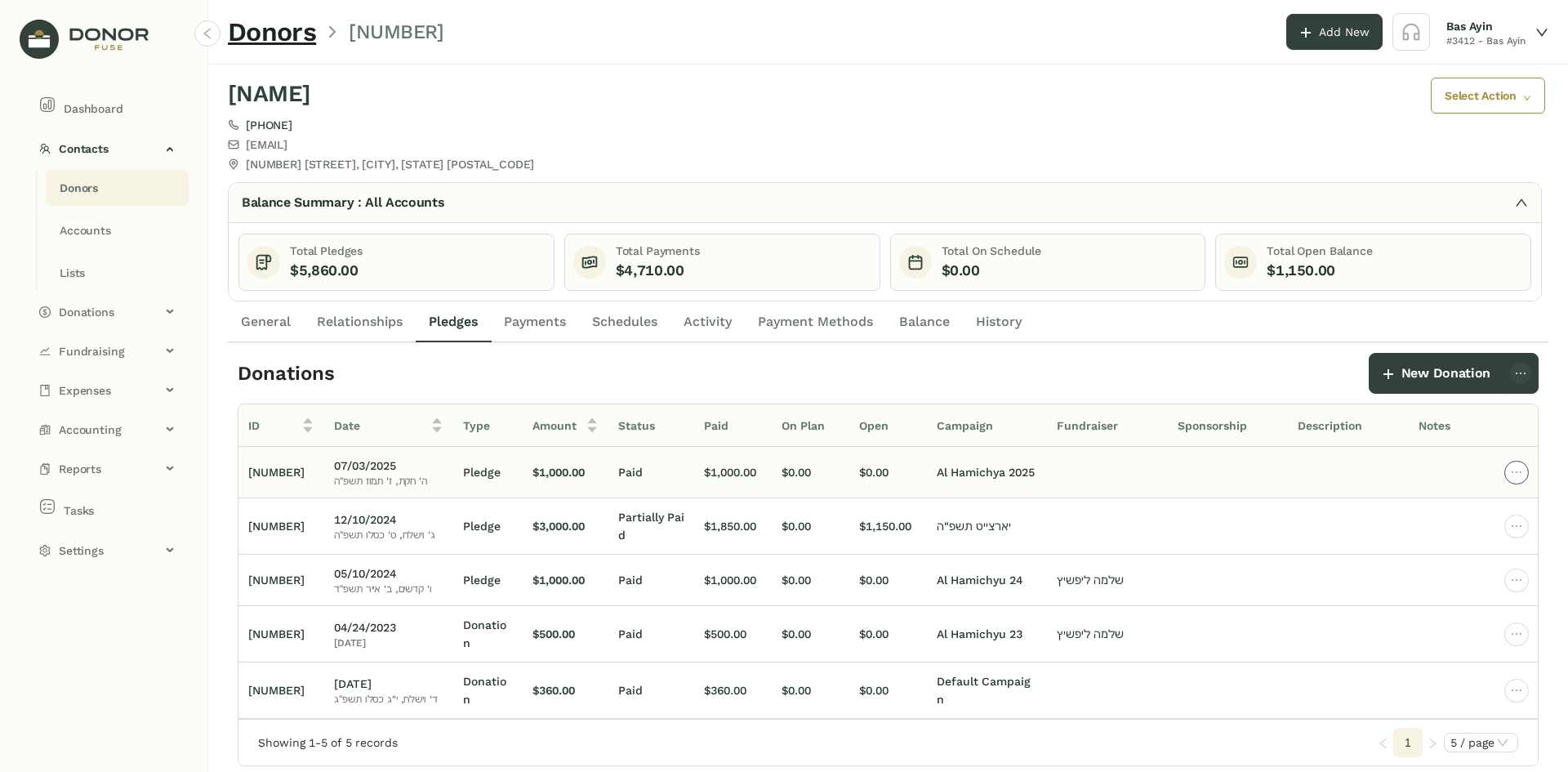 click 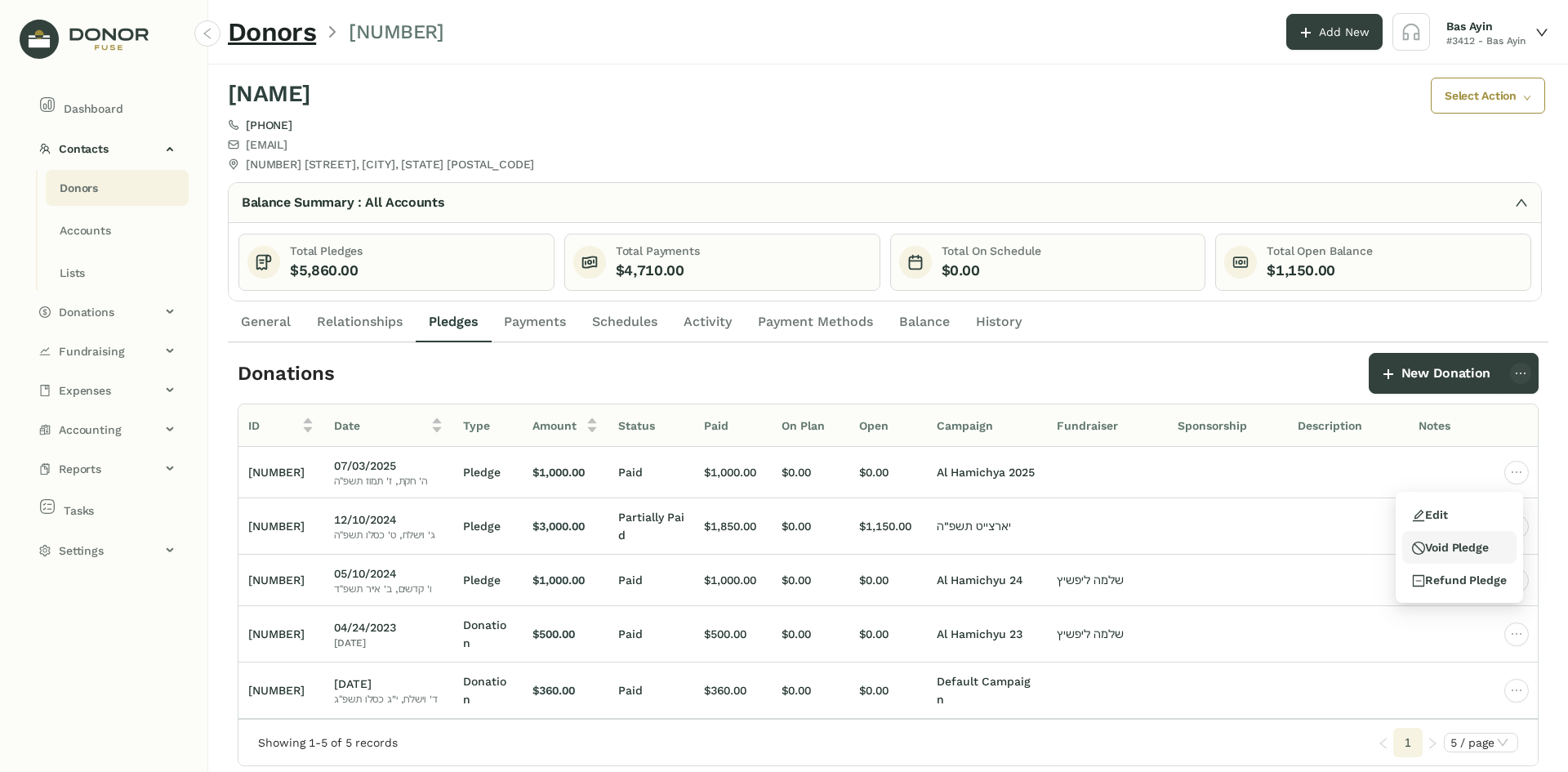 click on "Void Pledge" at bounding box center [1450, 547] 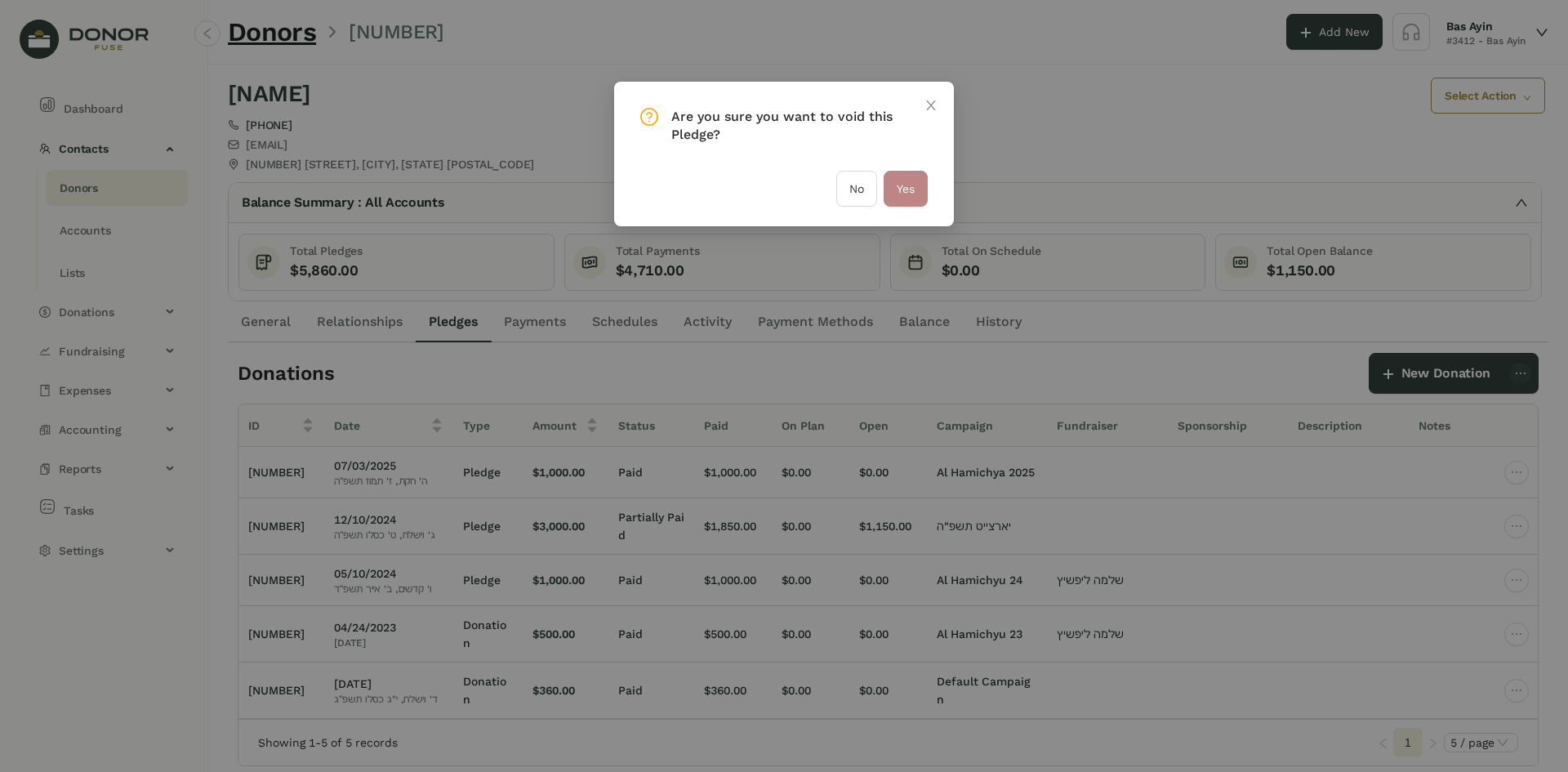 click on "Yes" at bounding box center [906, 189] 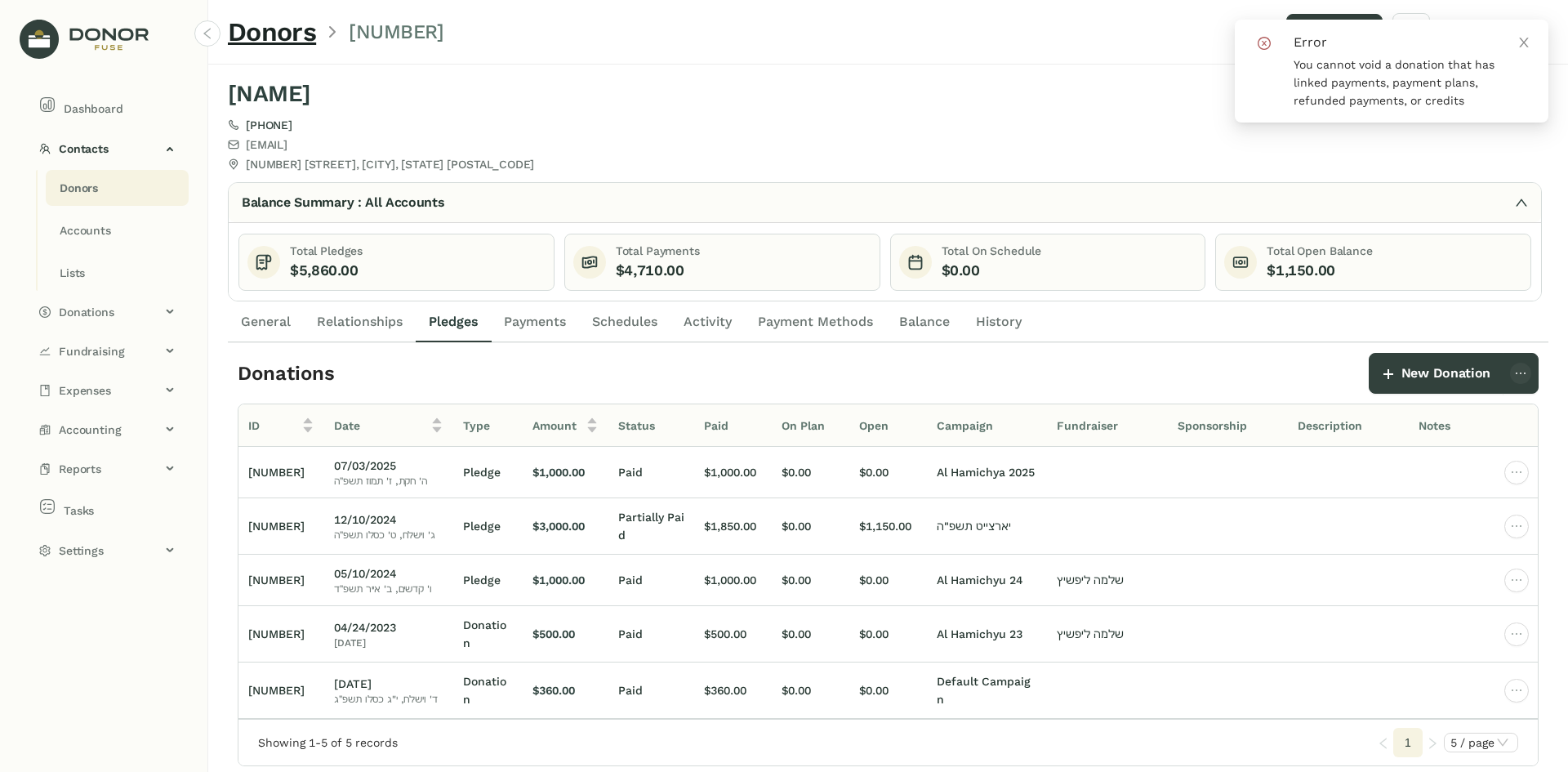 click on "Payments" 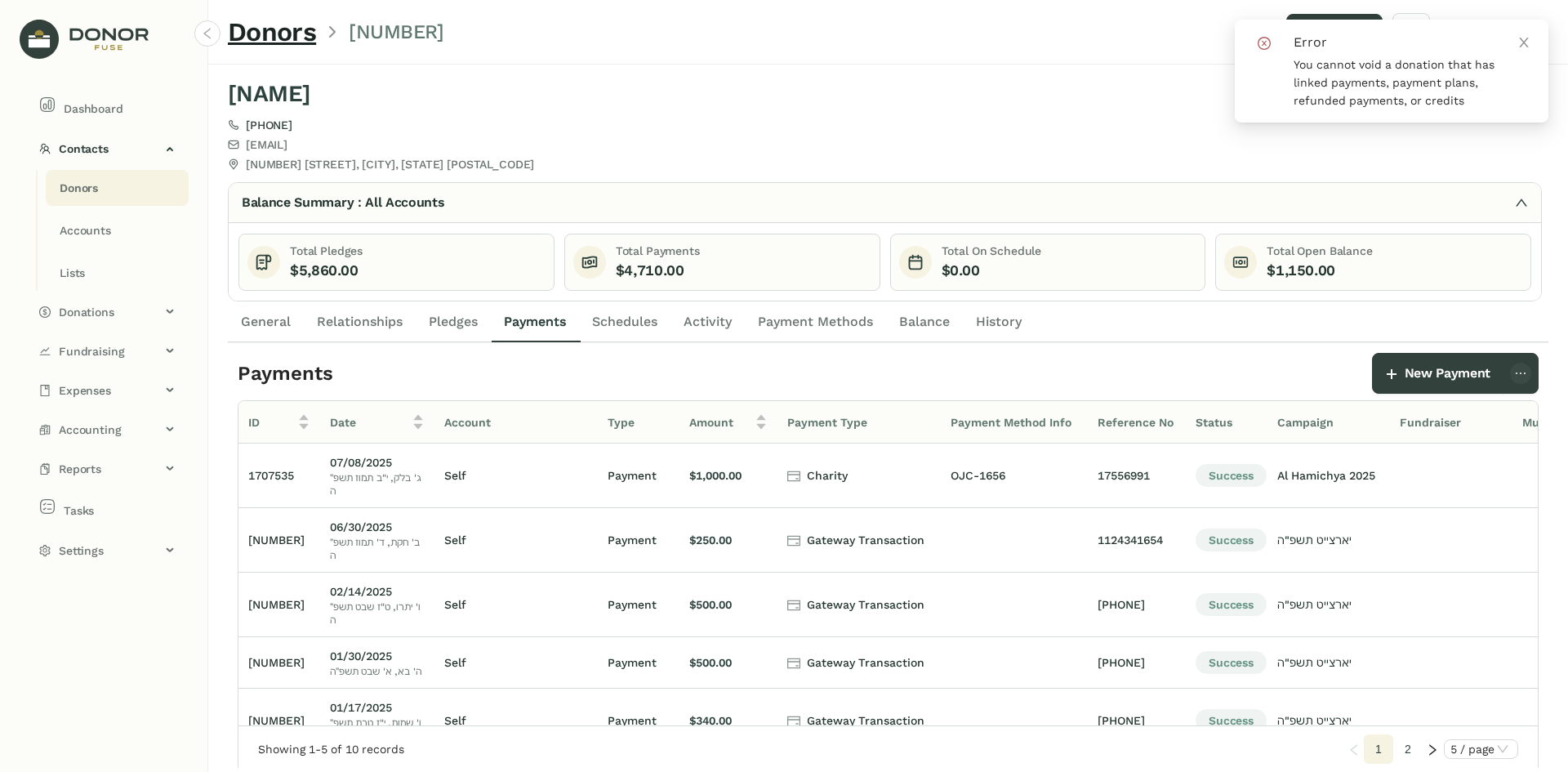 scroll, scrollTop: 0, scrollLeft: 107, axis: horizontal 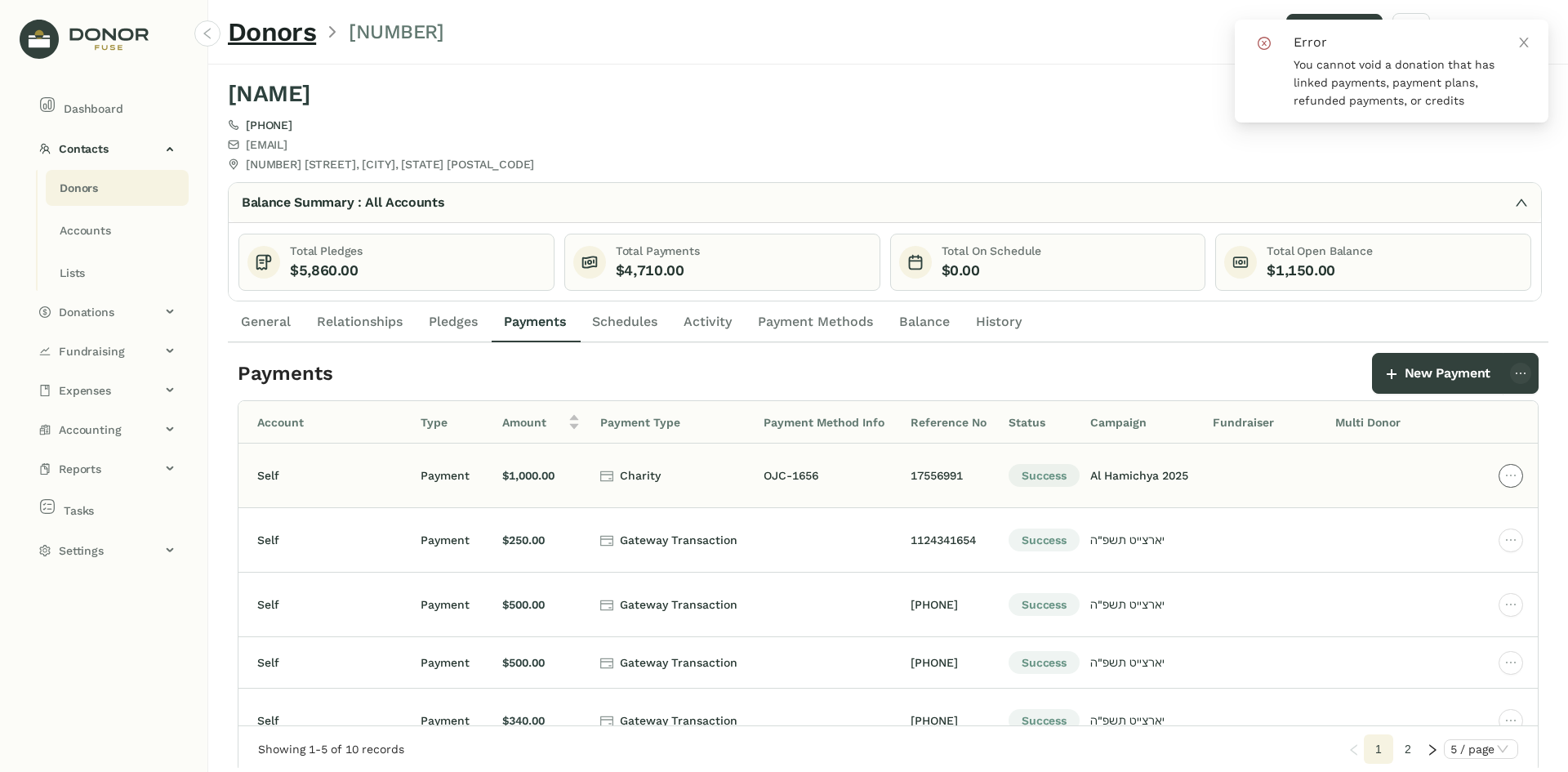 click 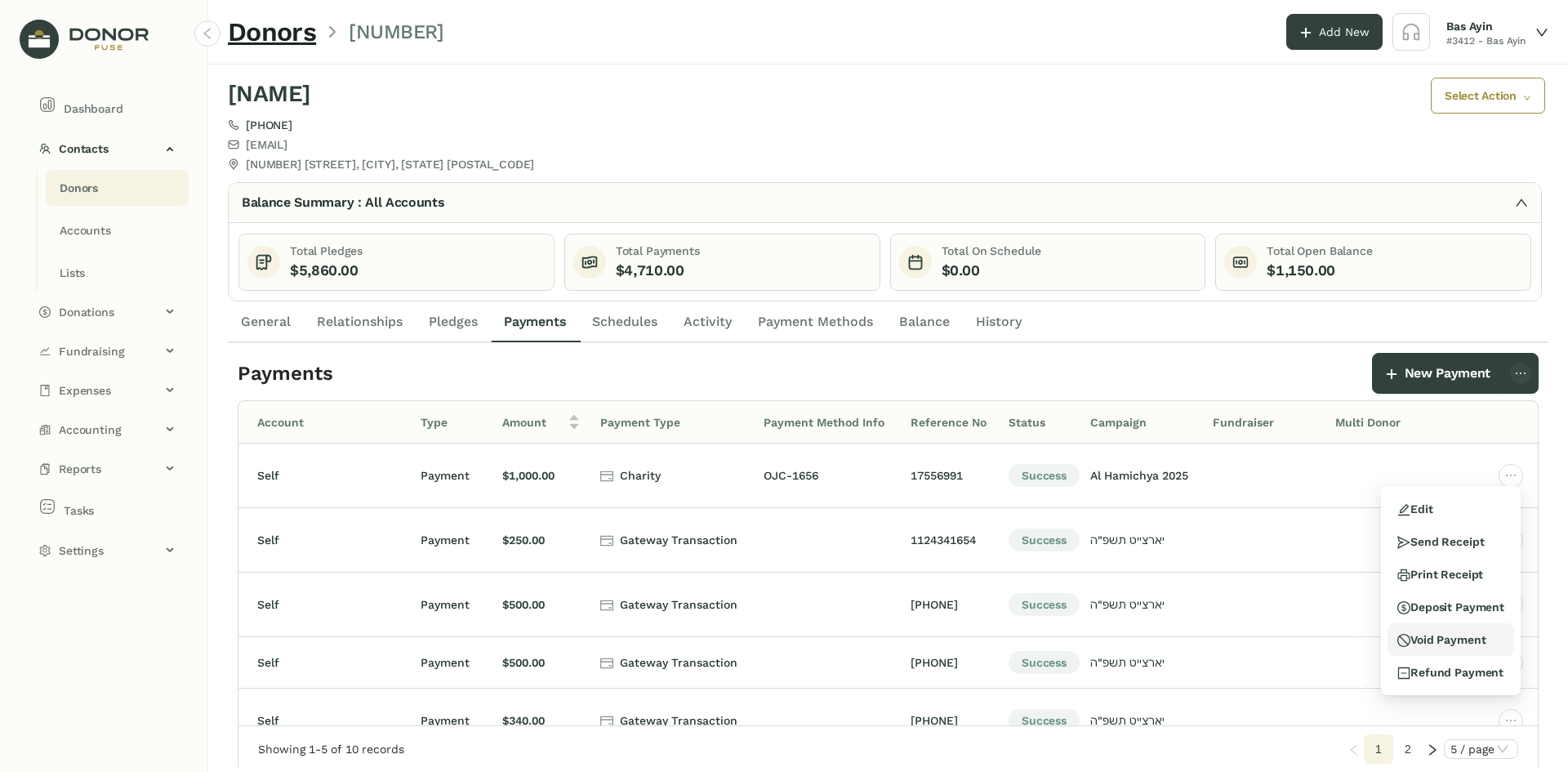 click on "Void Payment" at bounding box center (1441, 640) 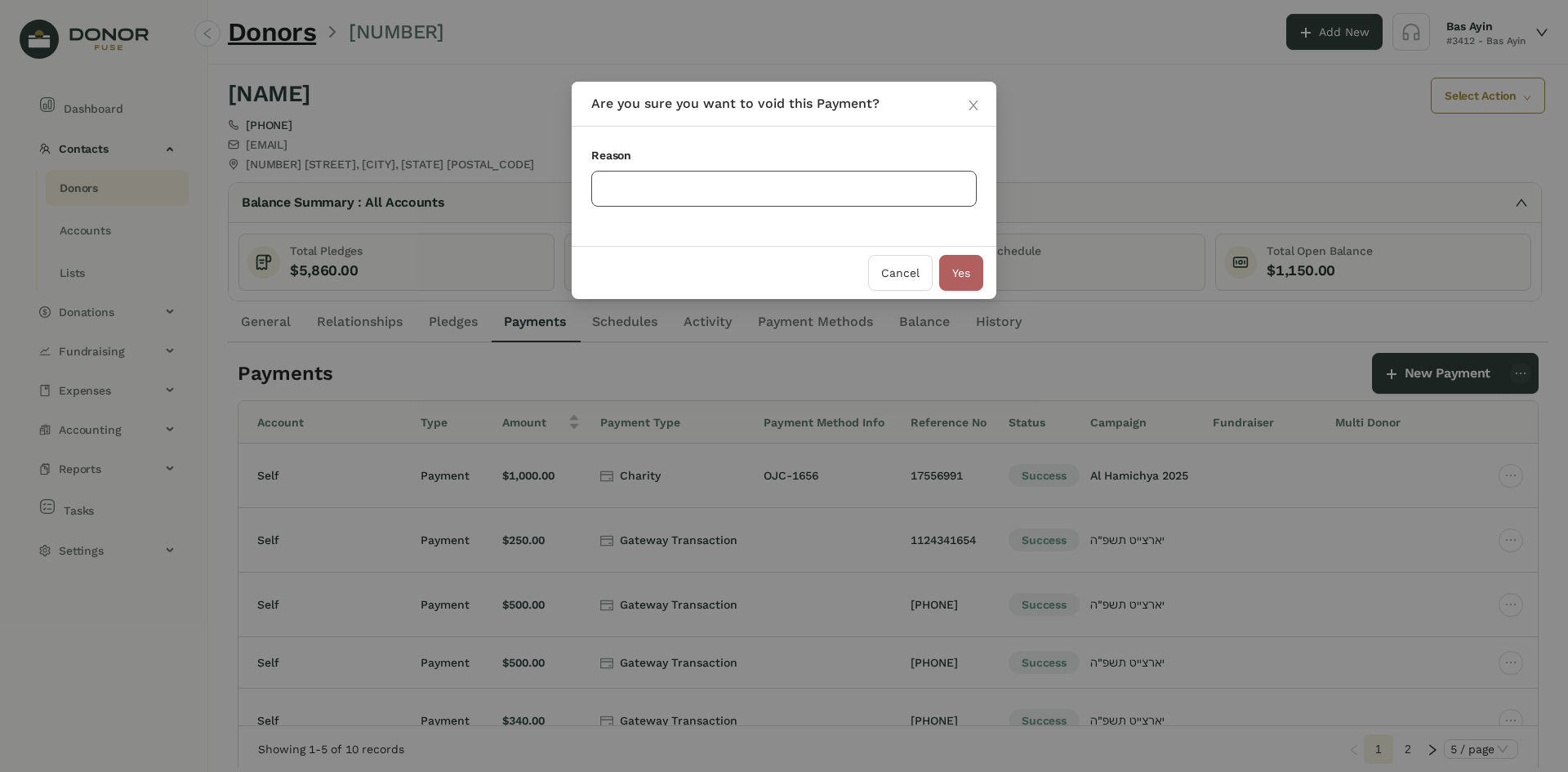 click 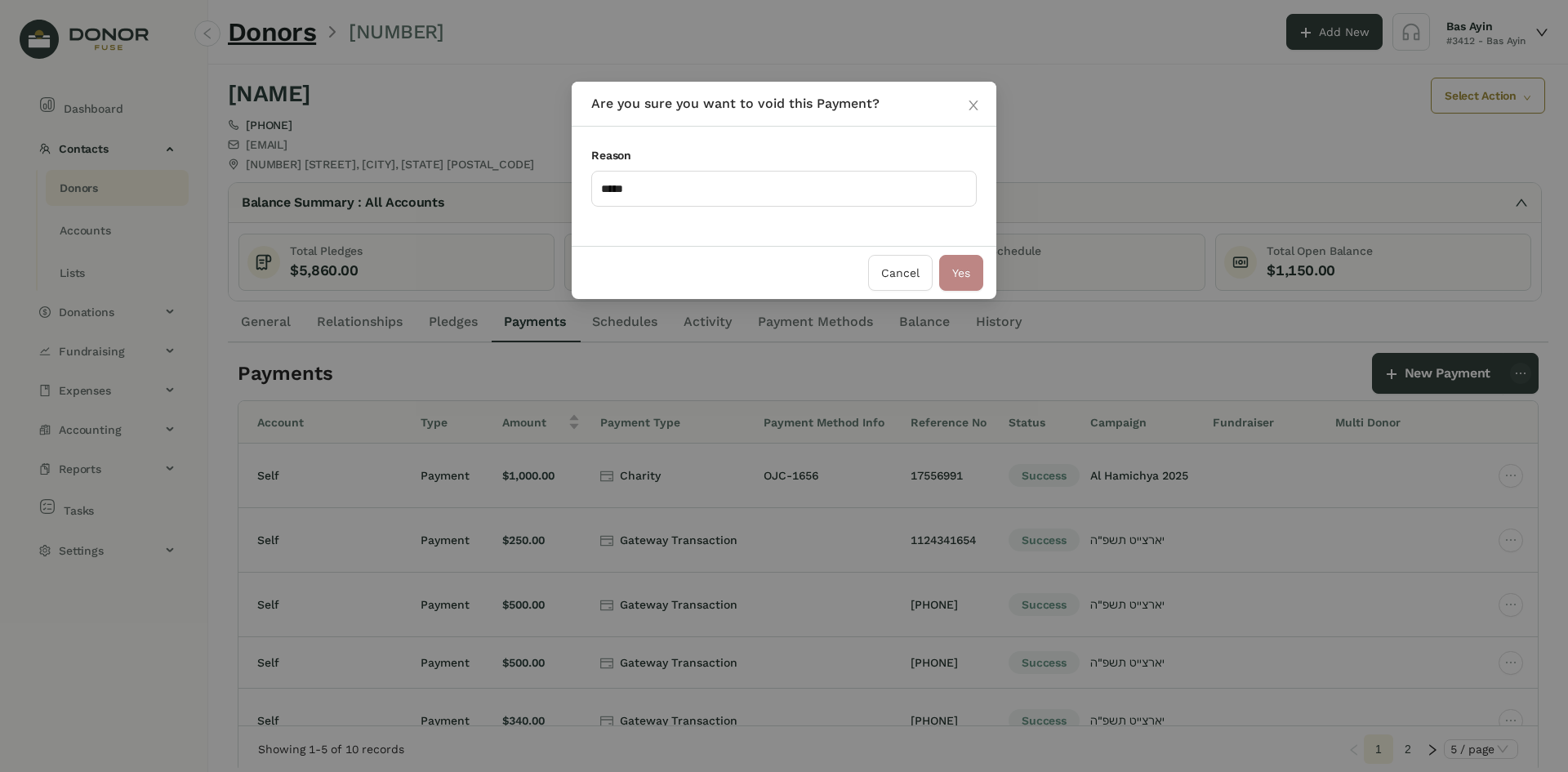 click on "Yes" at bounding box center (961, 273) 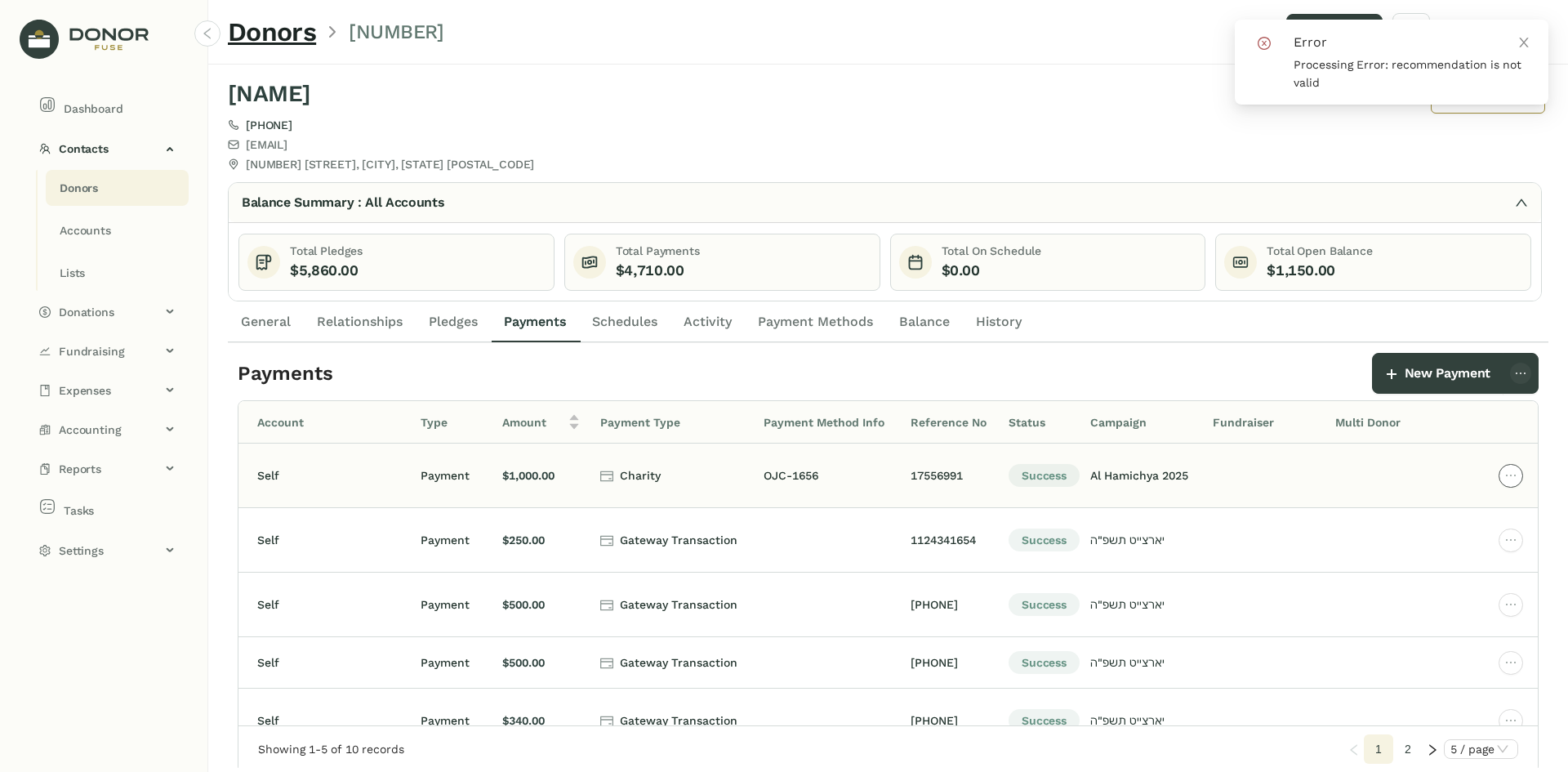 click 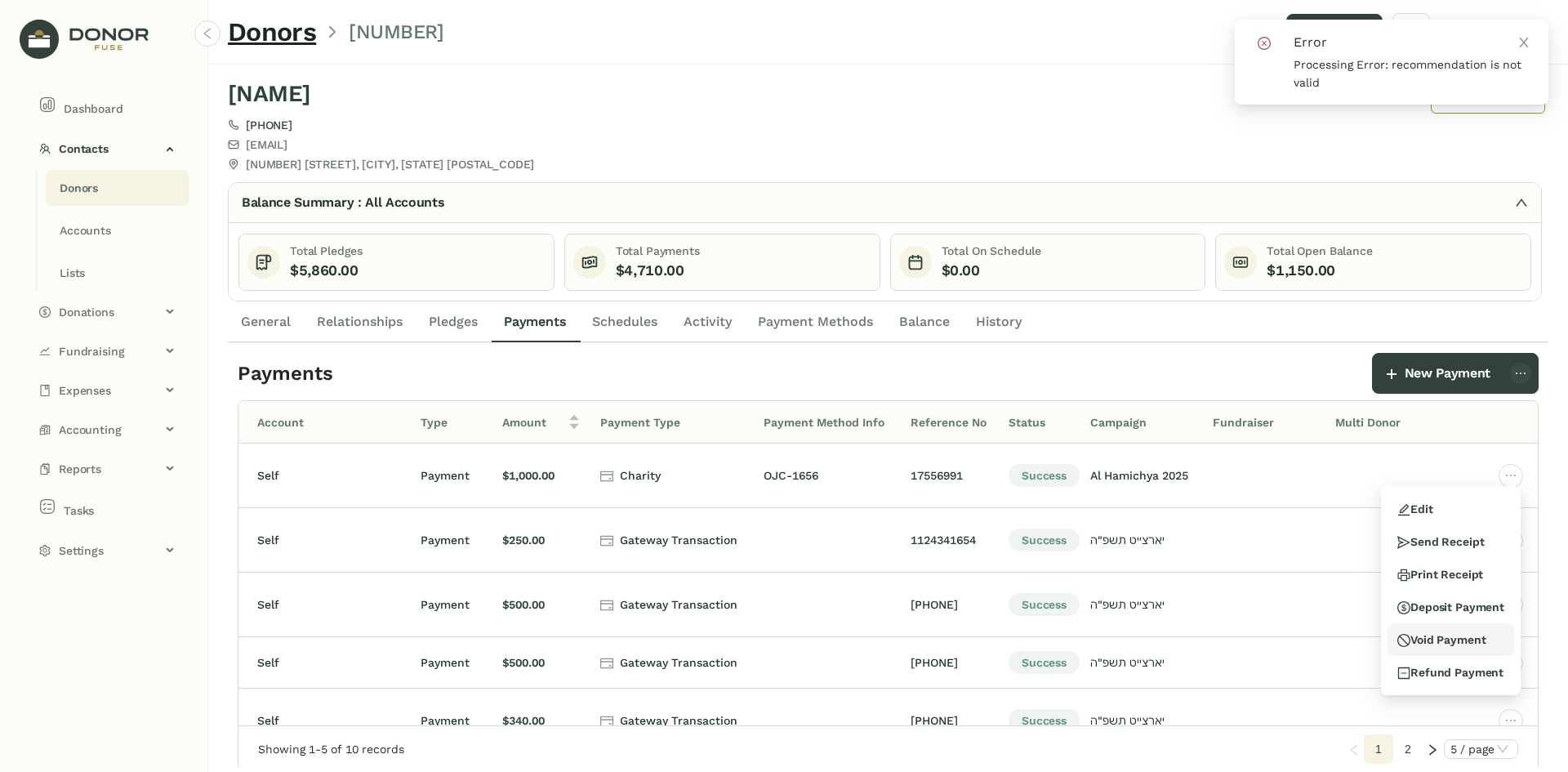 click on "Void Payment" at bounding box center [1441, 640] 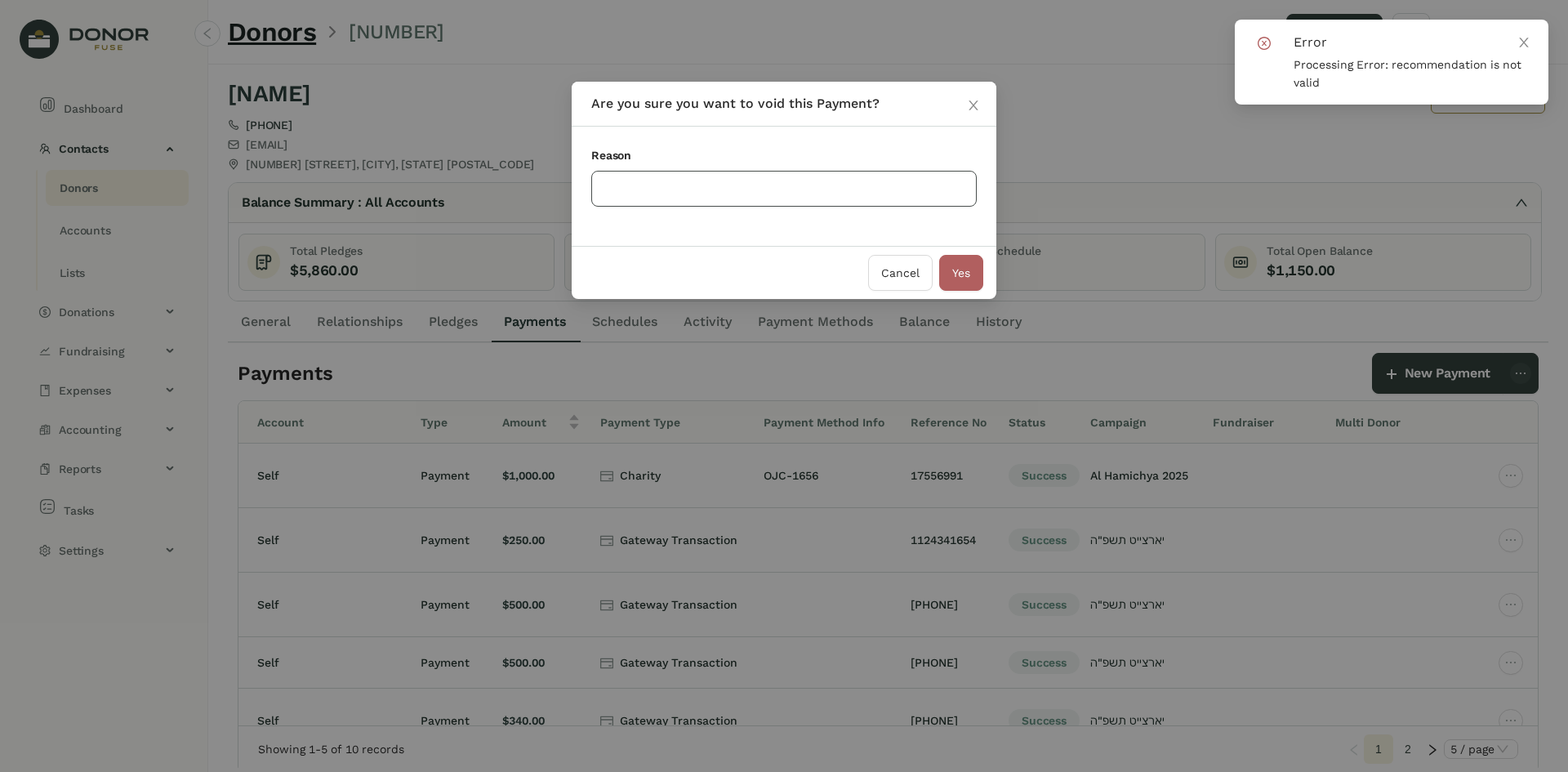 click 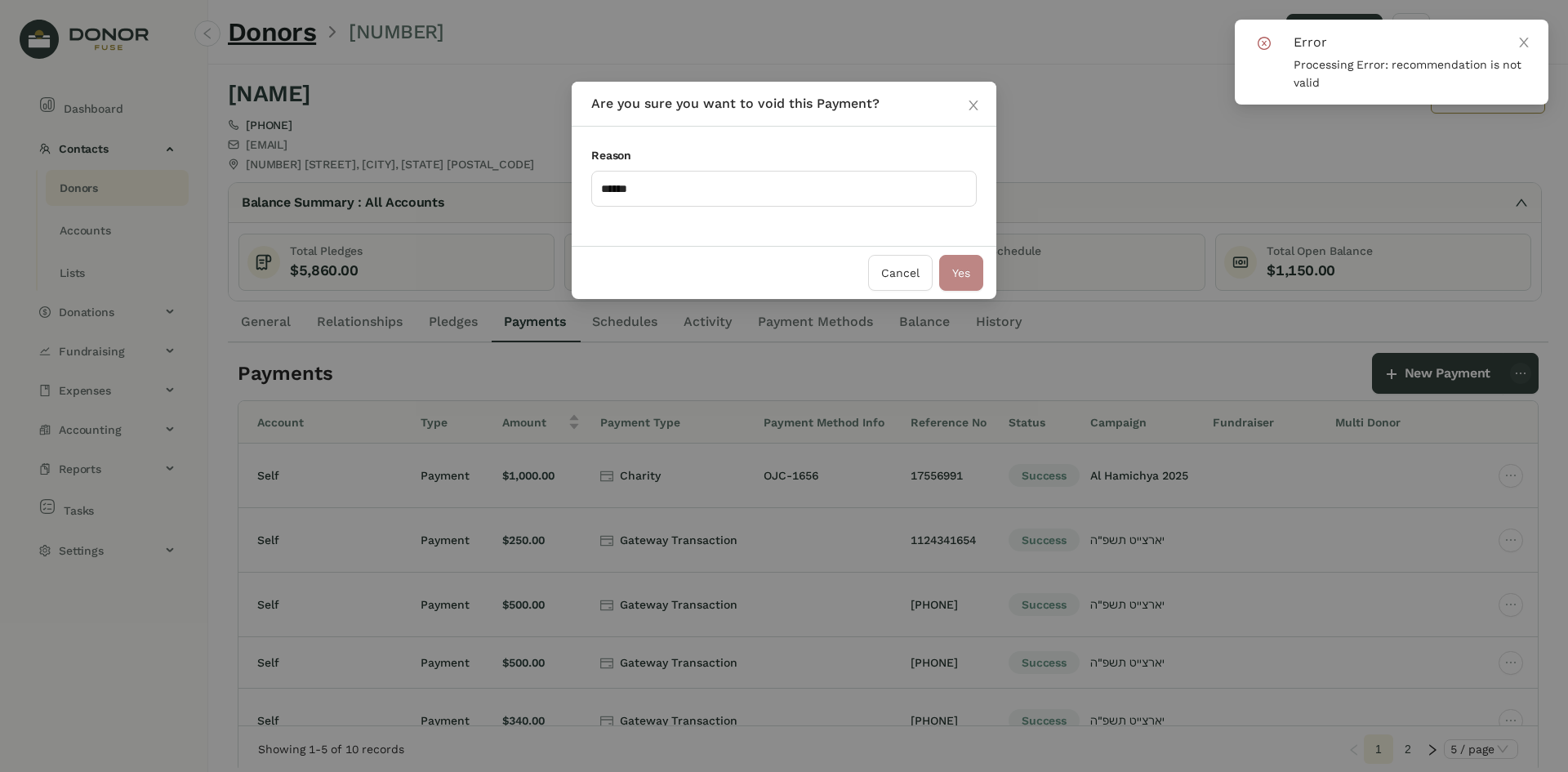 click on "Yes" at bounding box center (961, 273) 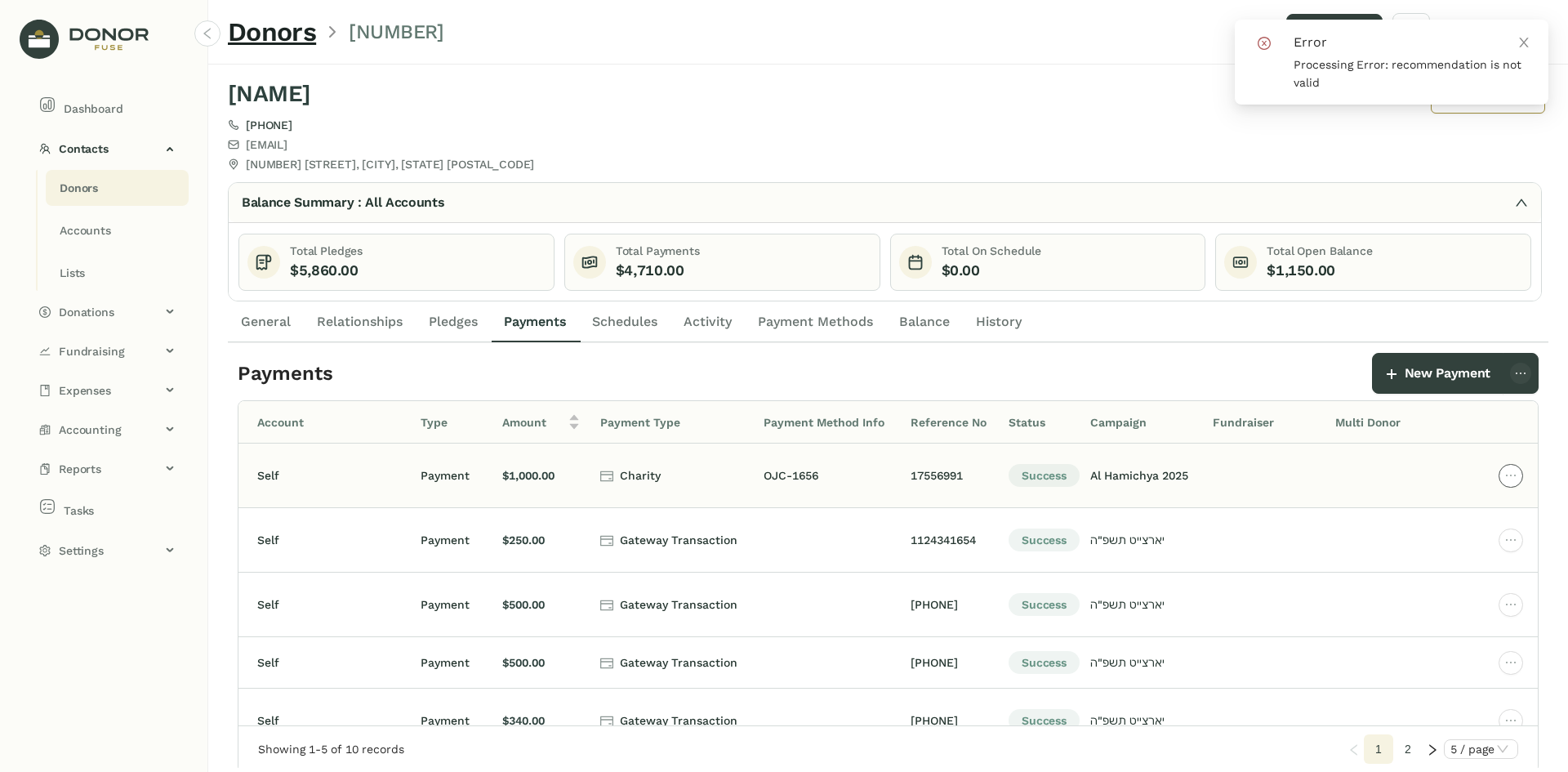 click 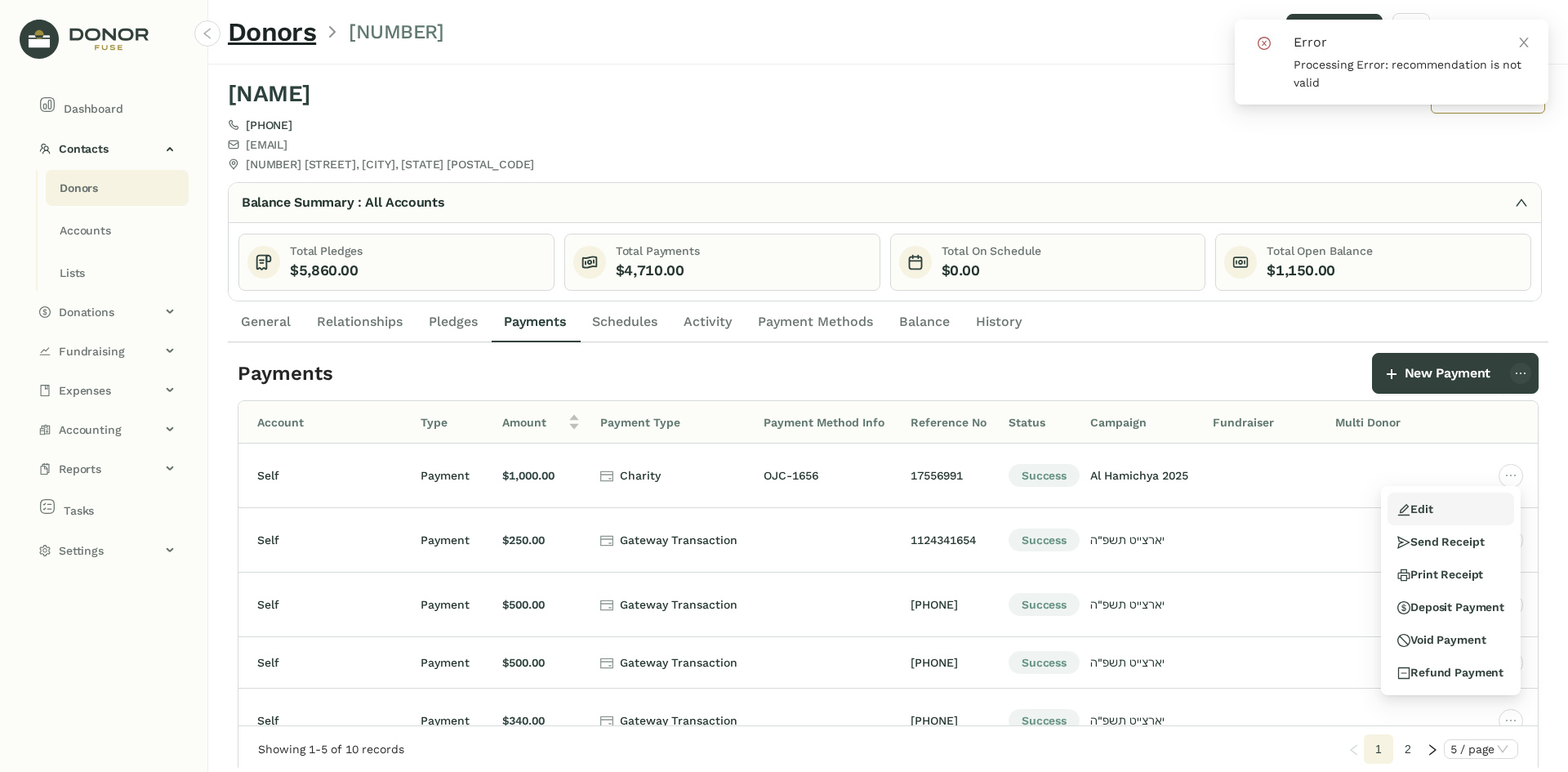 click on "Edit" at bounding box center (1414, 509) 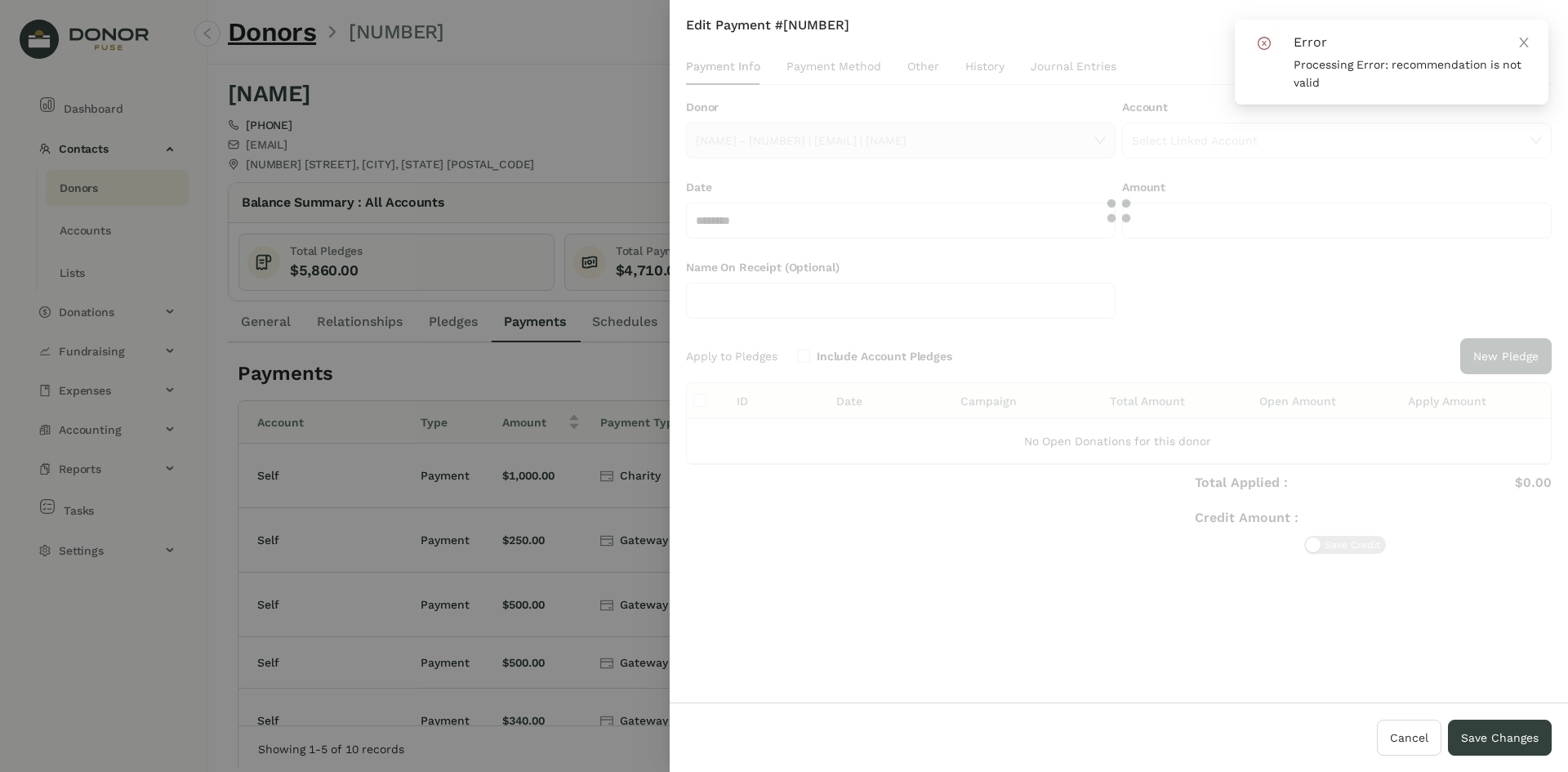 type on "*********" 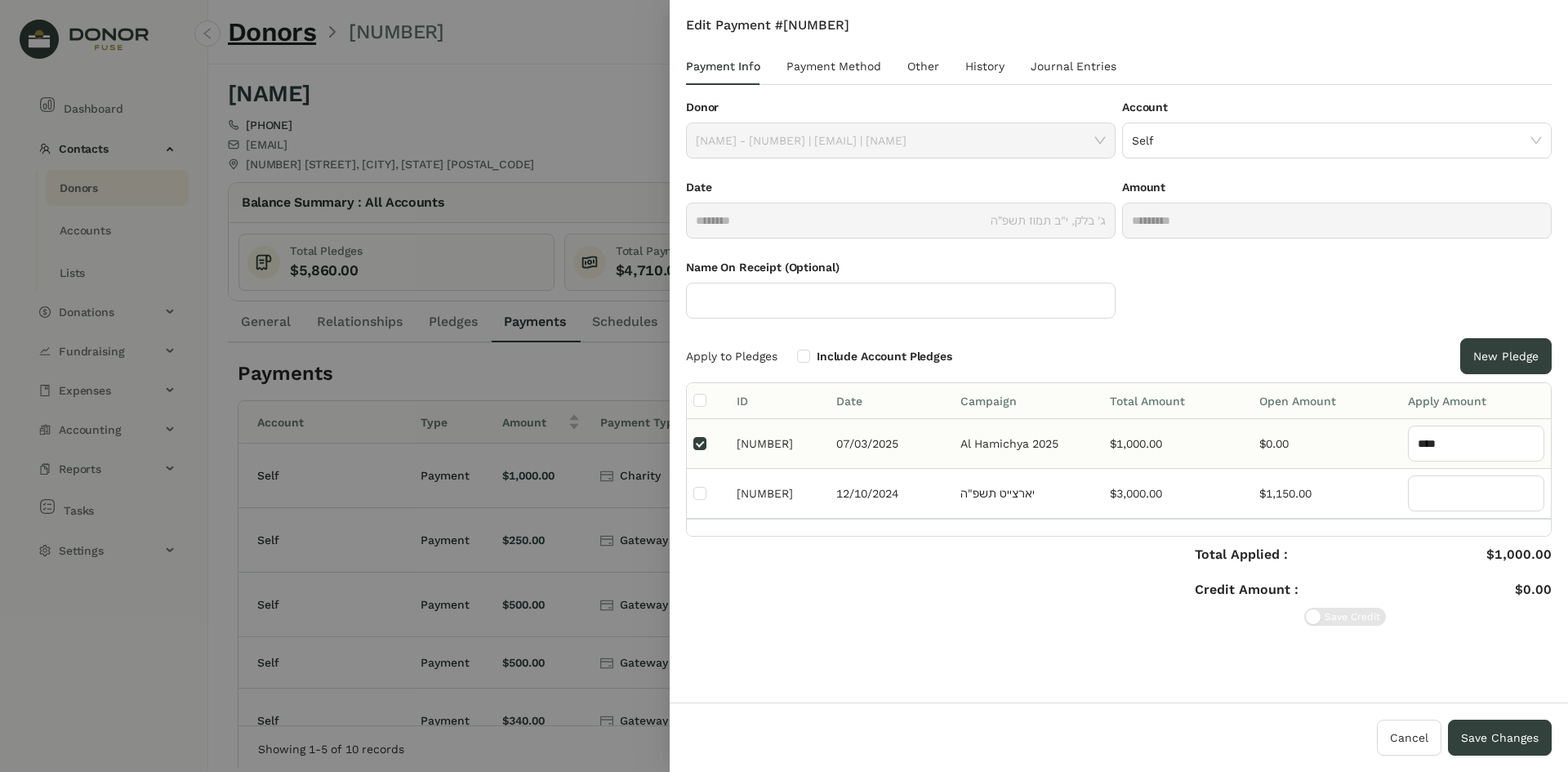 type 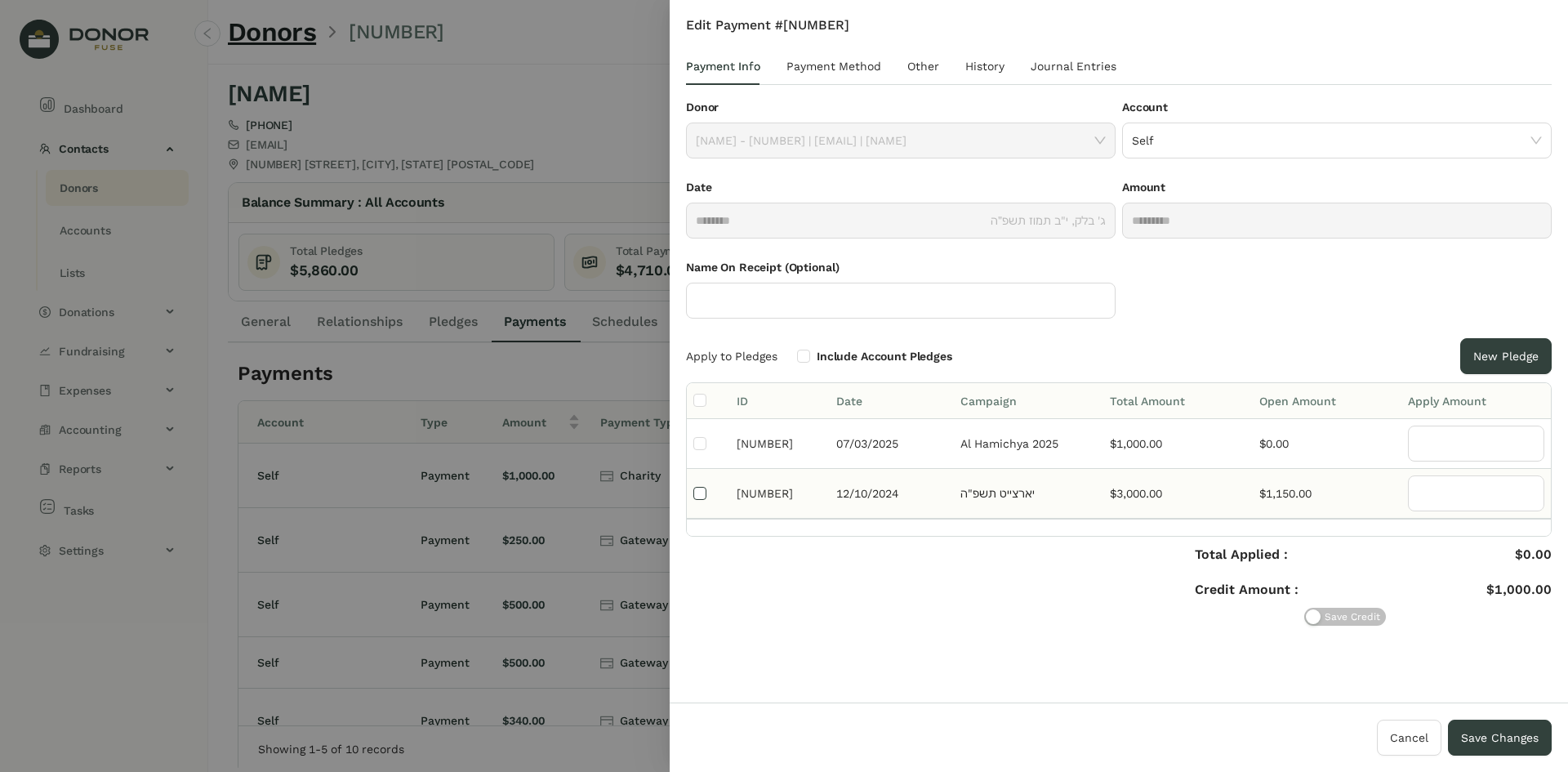 type on "****" 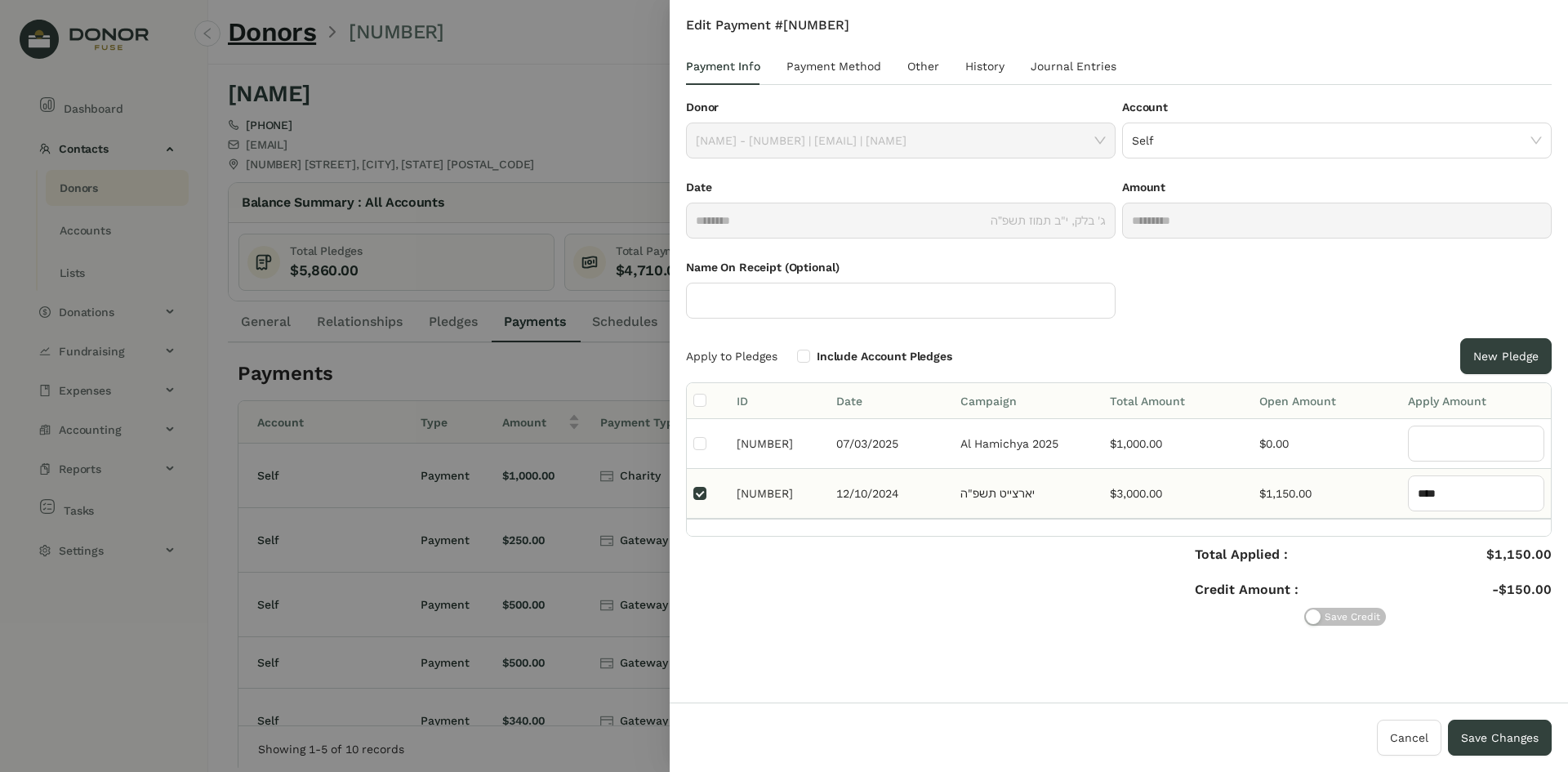 type 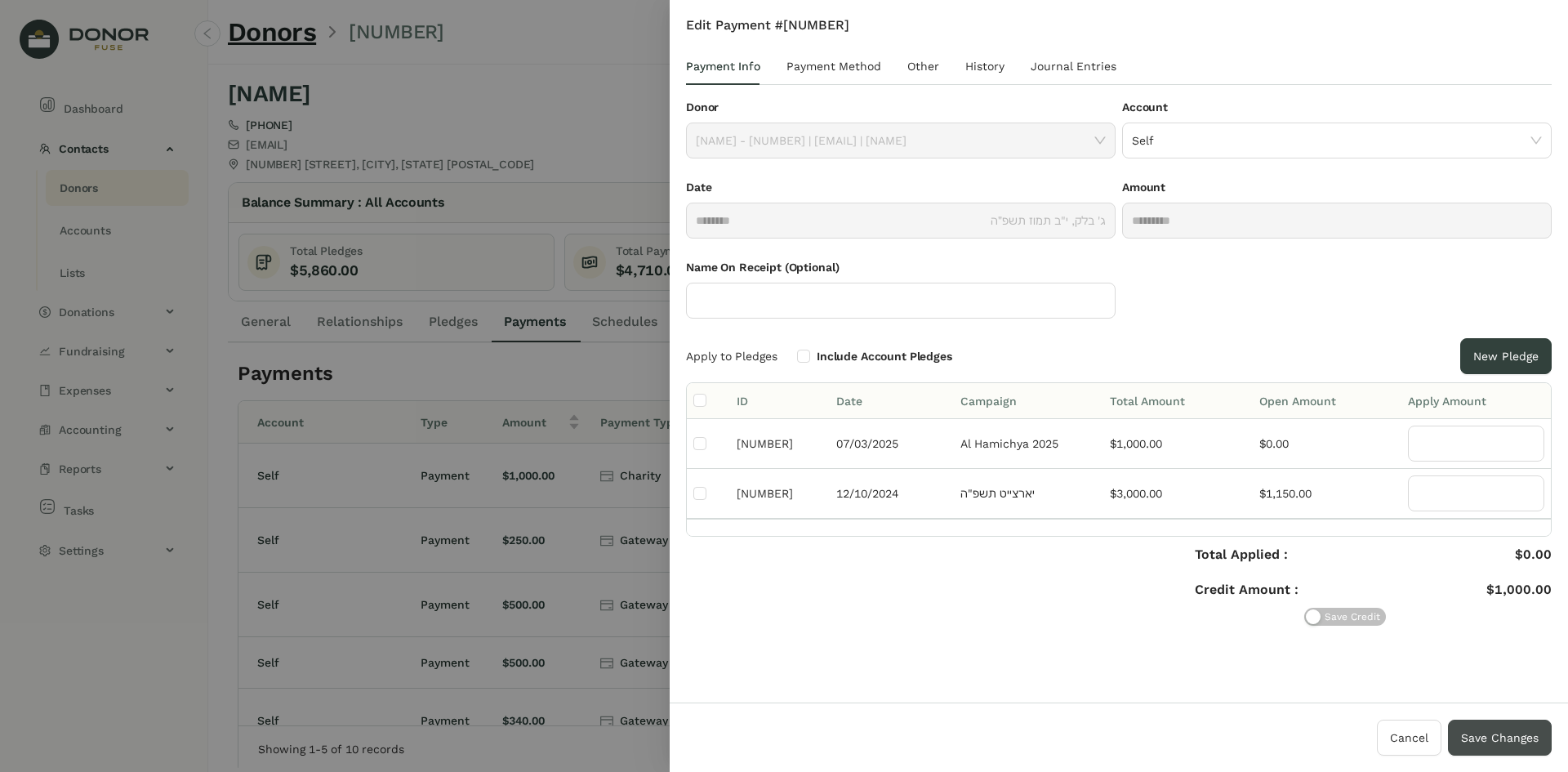 click on "Save Changes" at bounding box center [1499, 738] 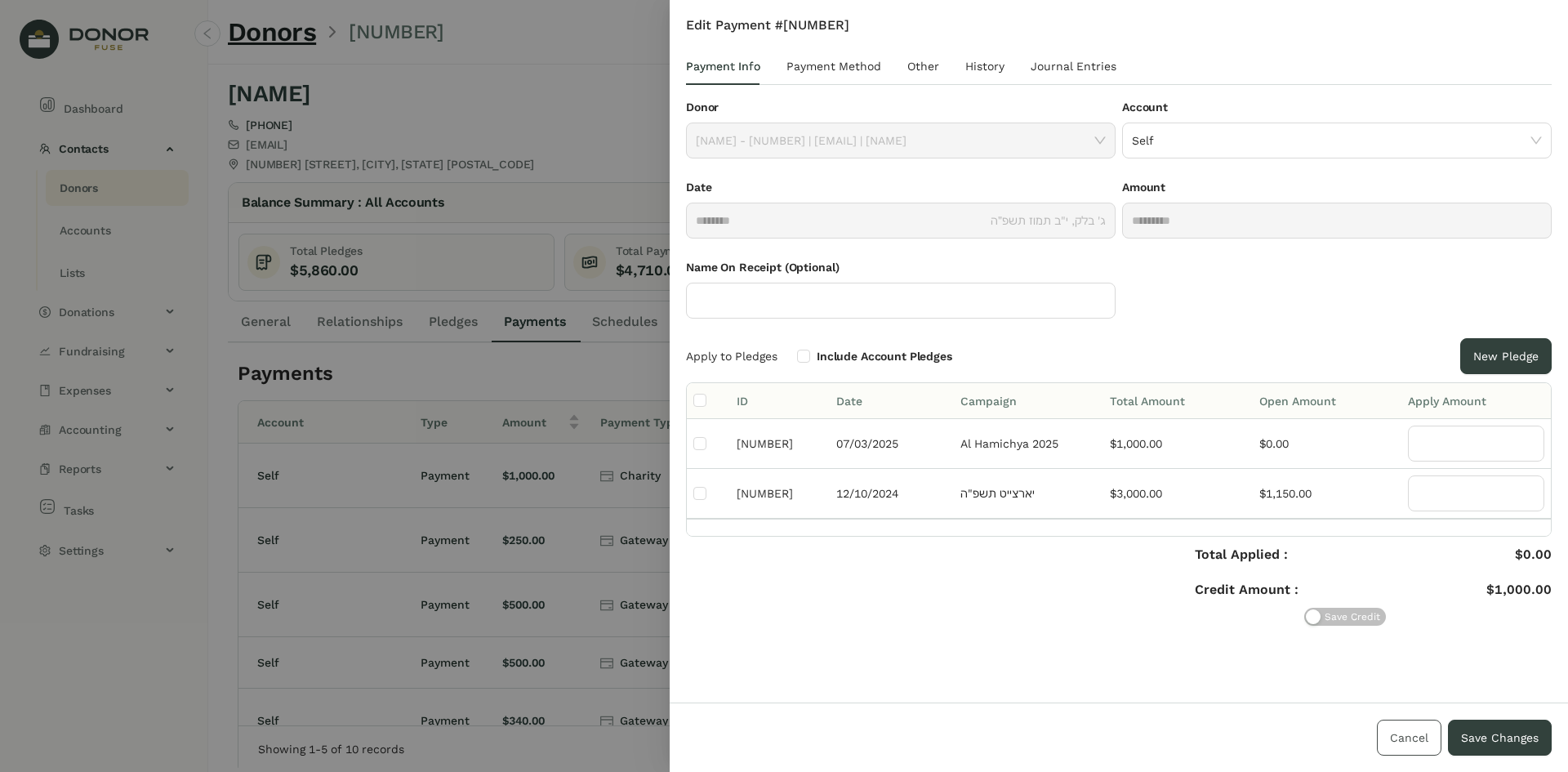 click on "Cancel" at bounding box center [1409, 738] 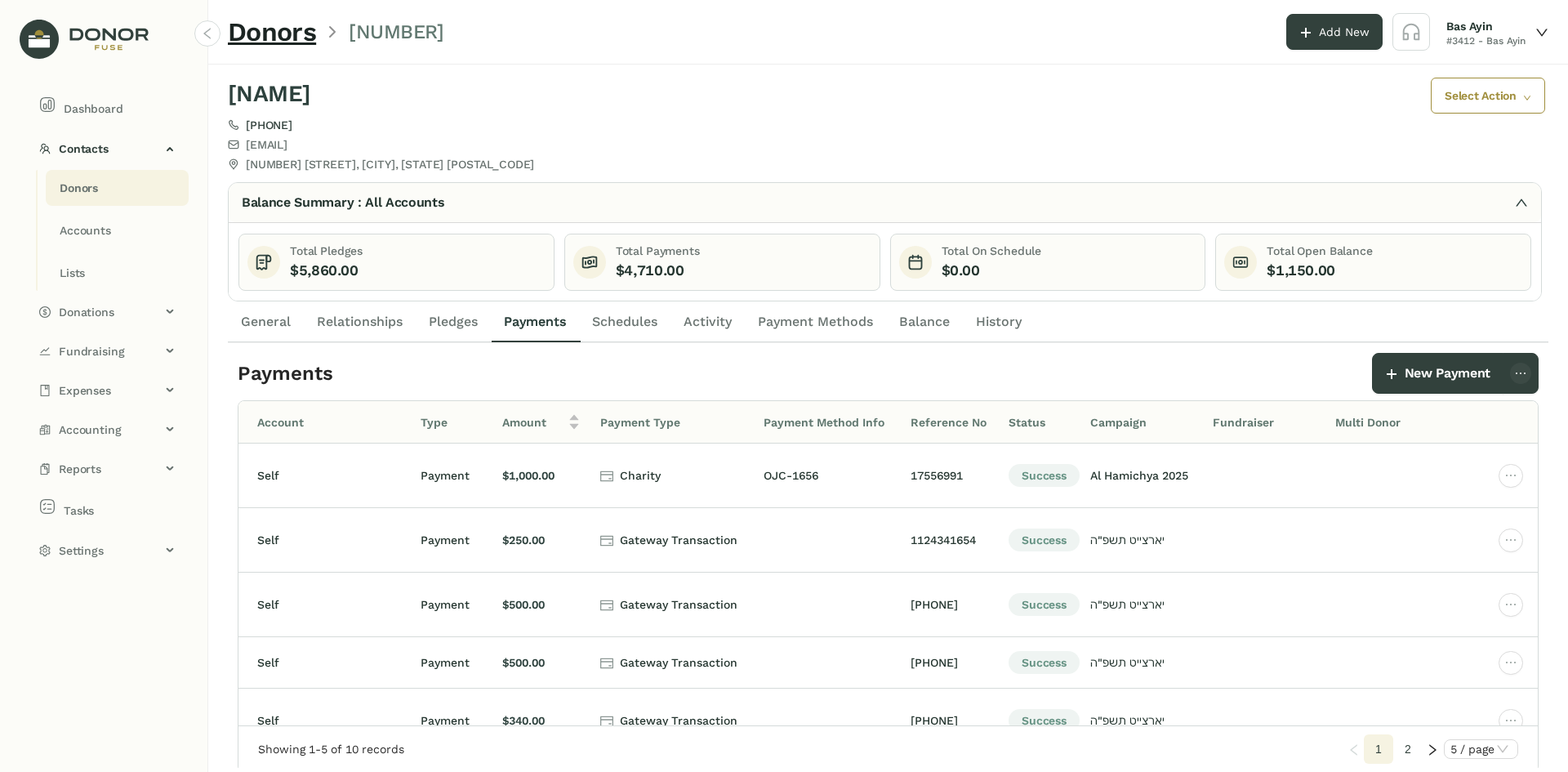 click on "Pledges" 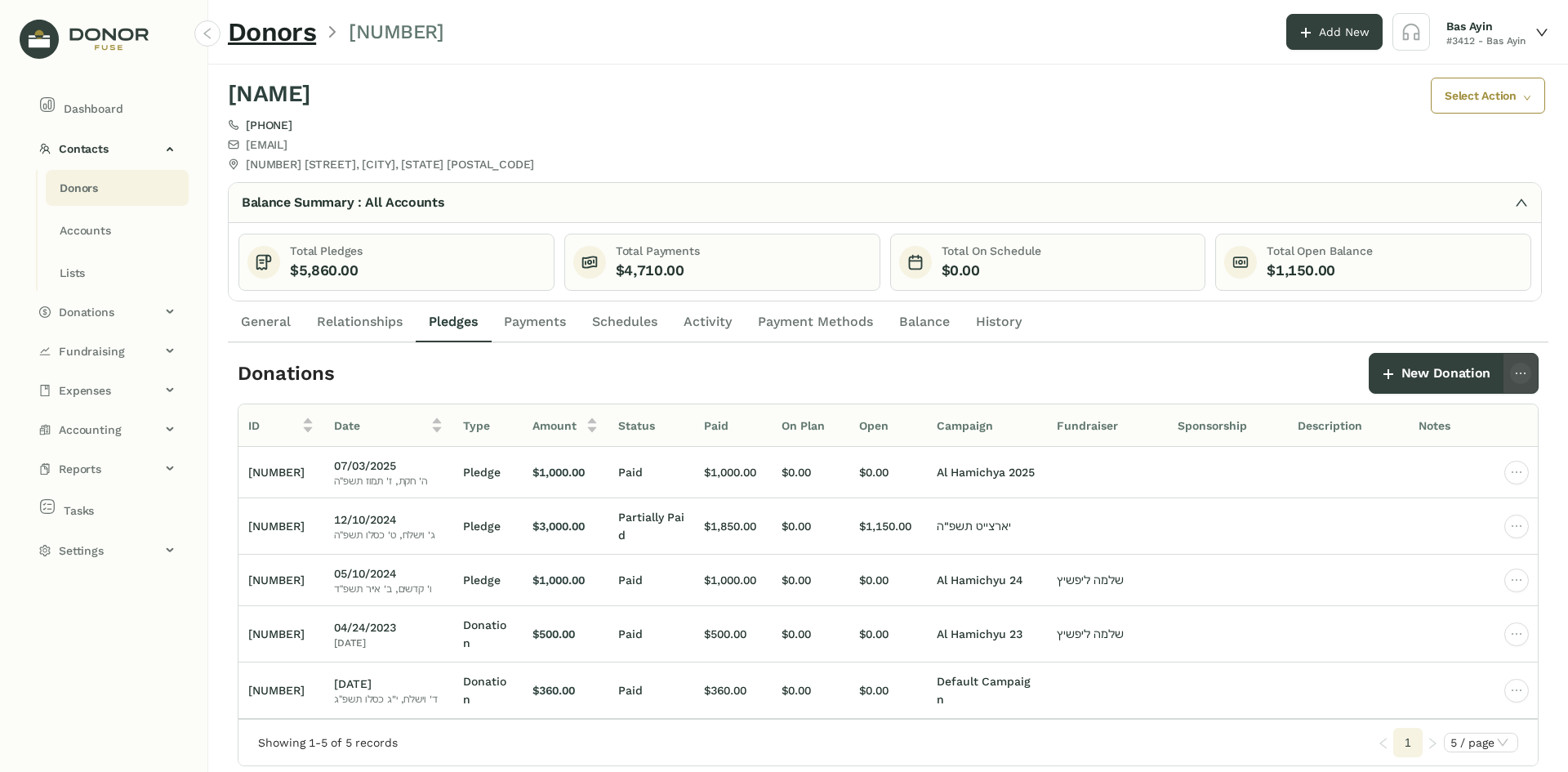 click 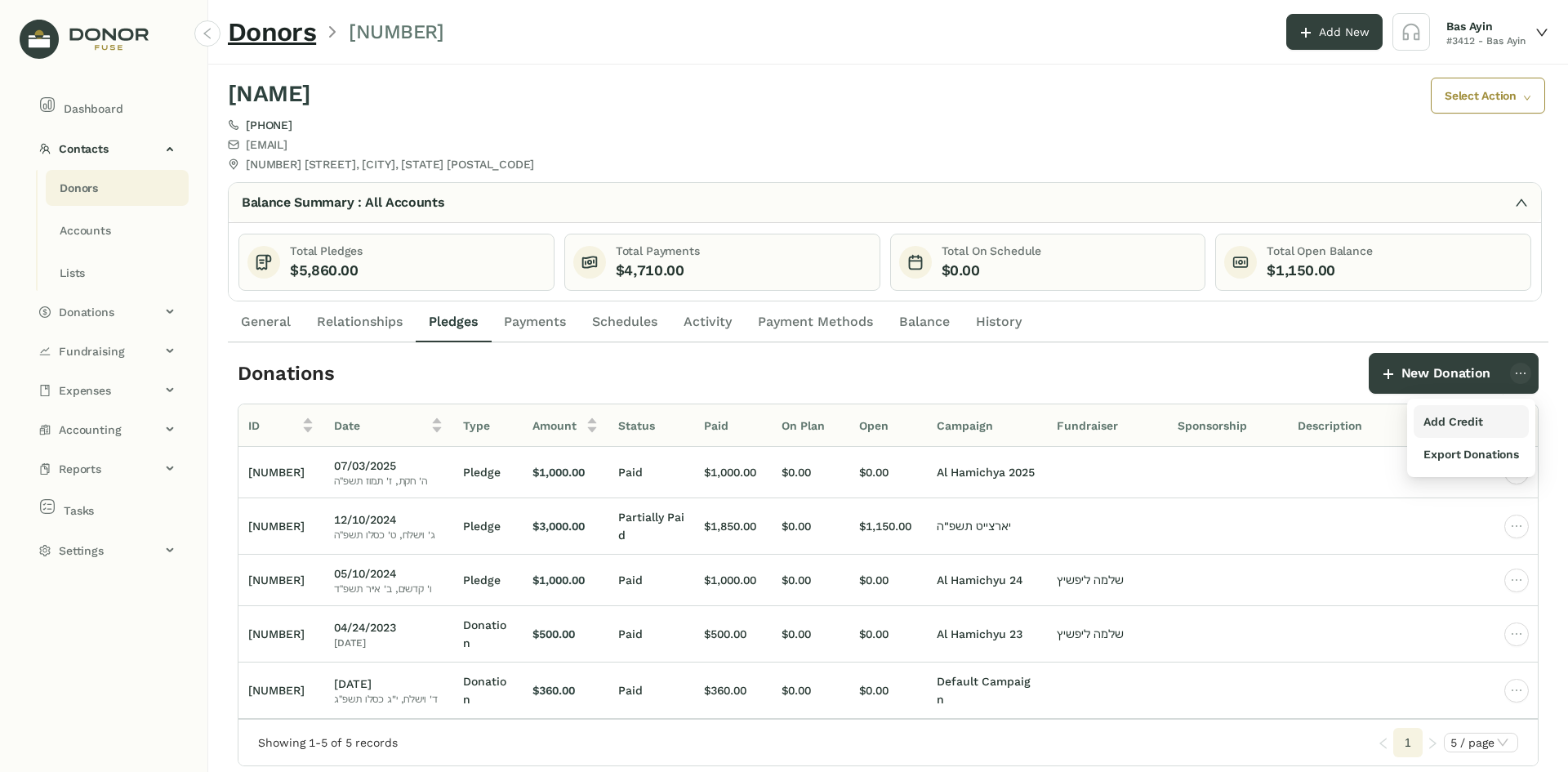 click on "Add Credit" at bounding box center (1453, 422) 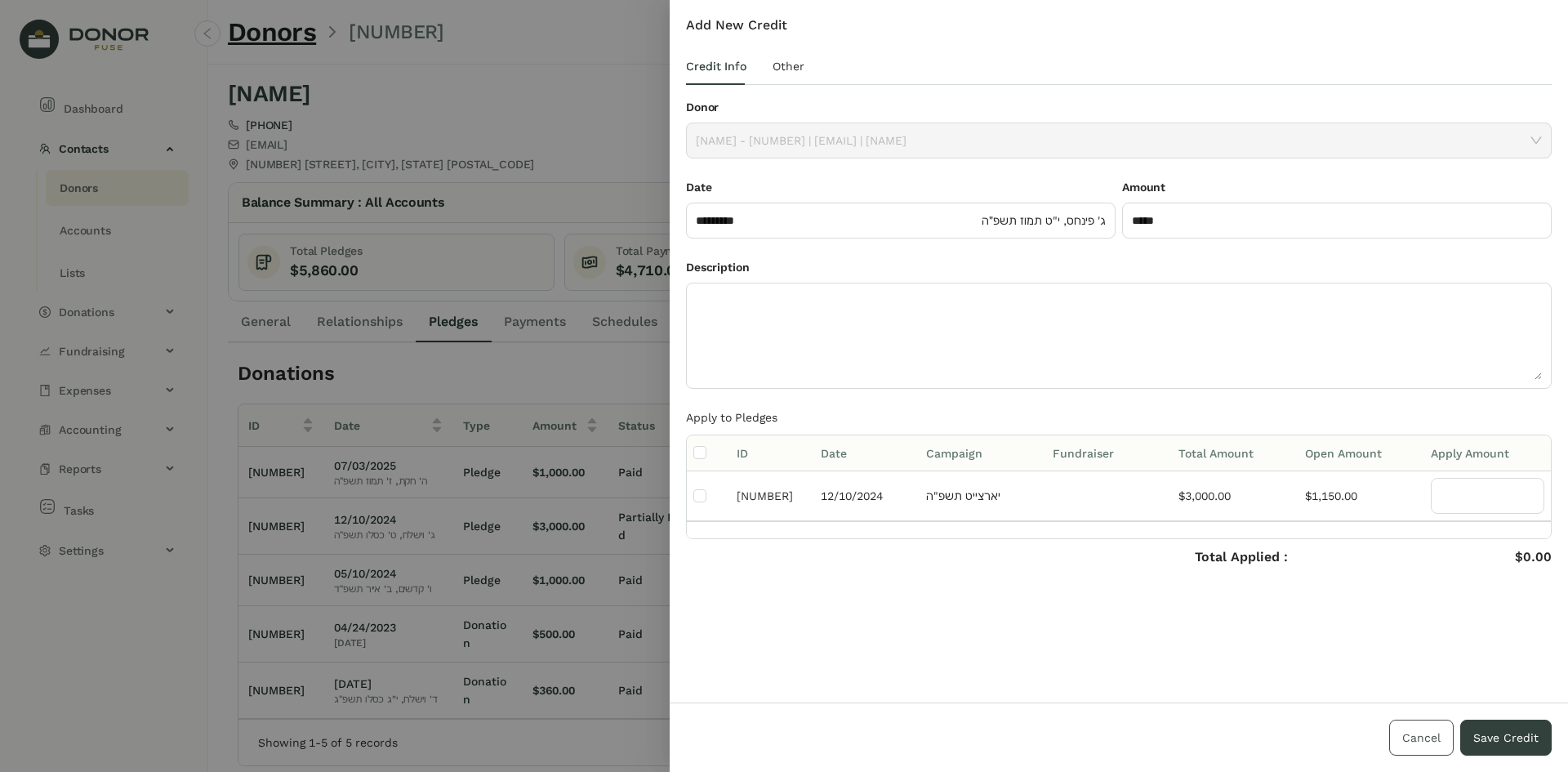 click on "Cancel" at bounding box center [1421, 738] 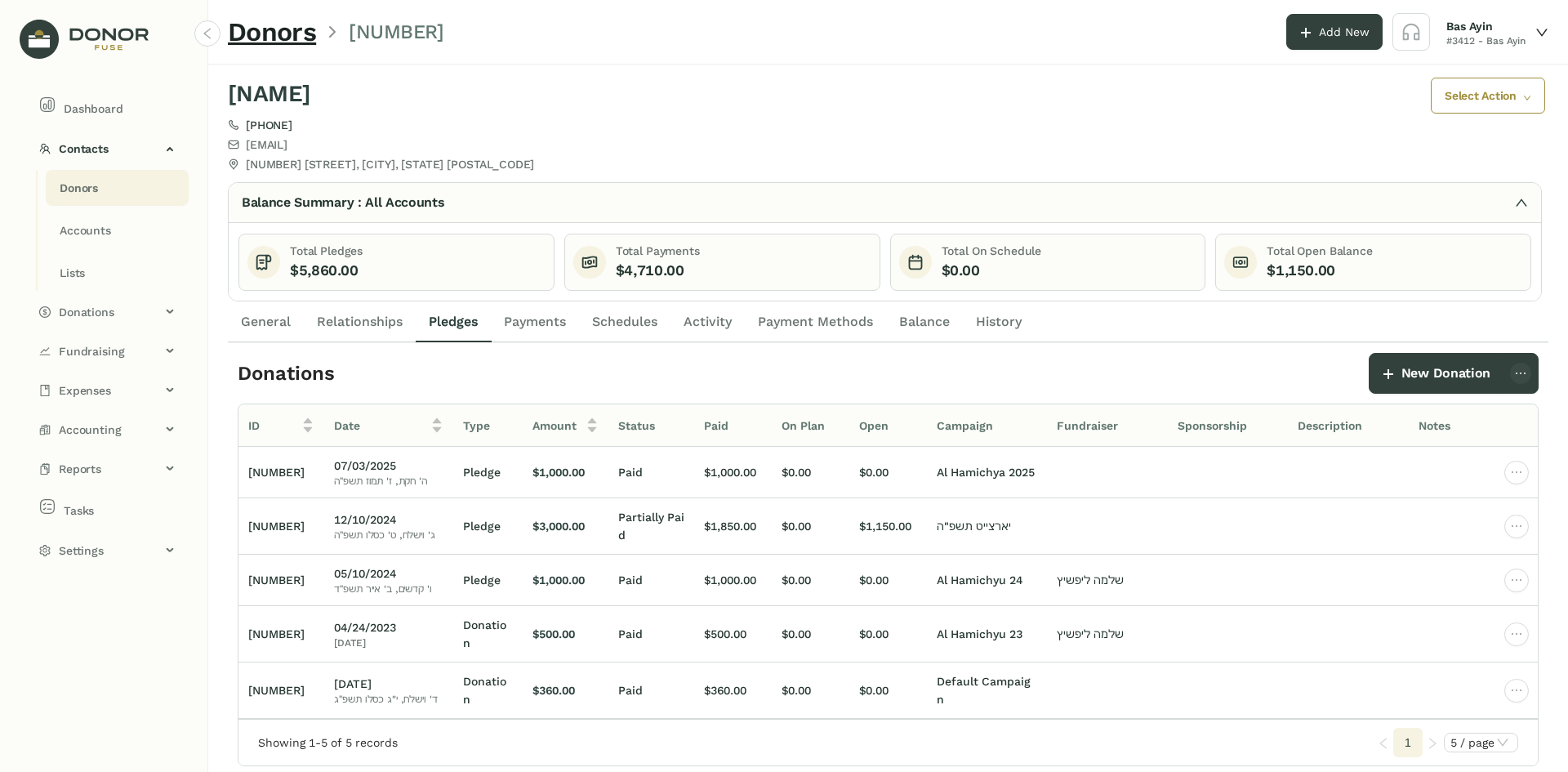 click on "Payments" 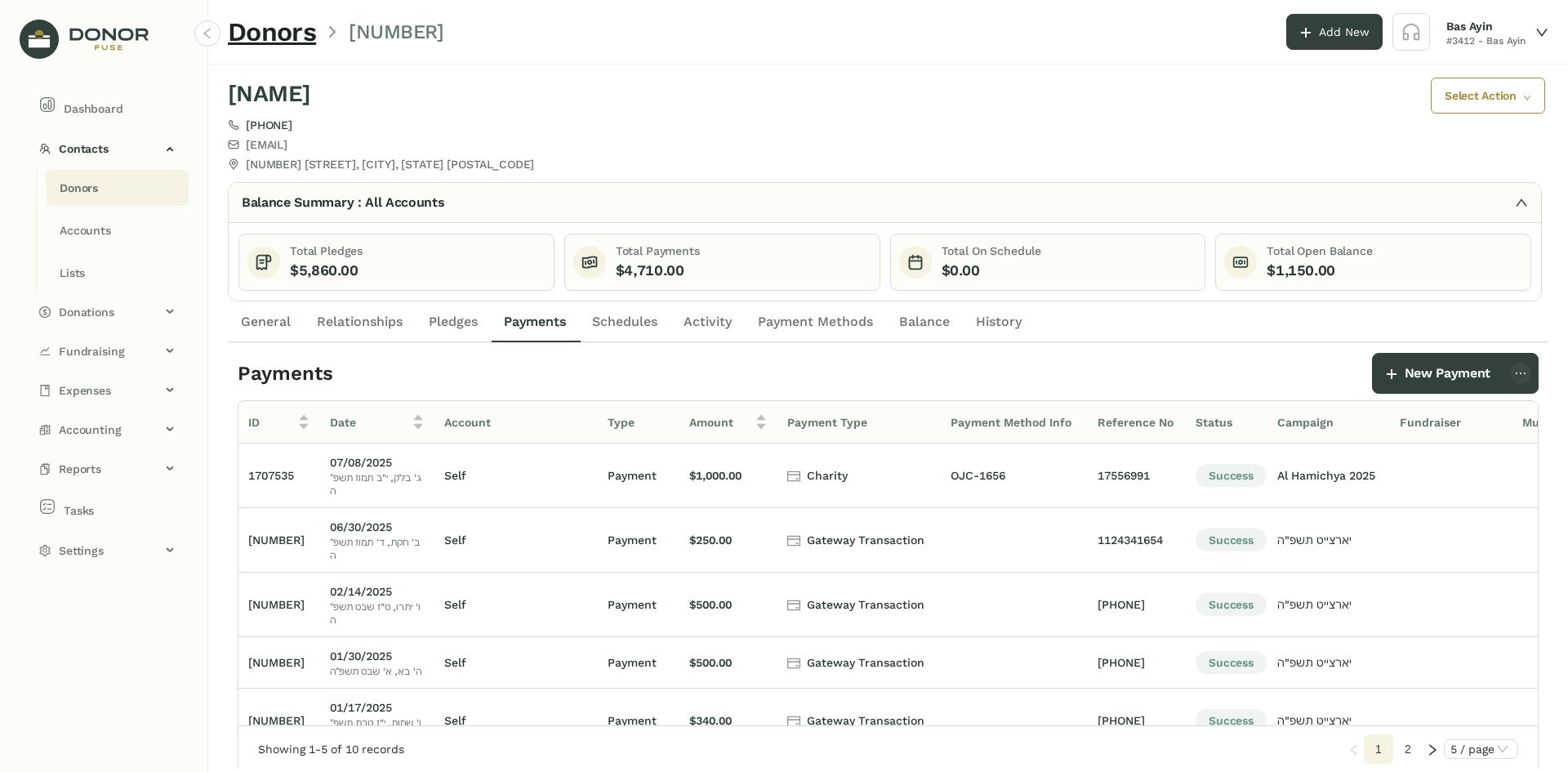 scroll, scrollTop: 0, scrollLeft: 190, axis: horizontal 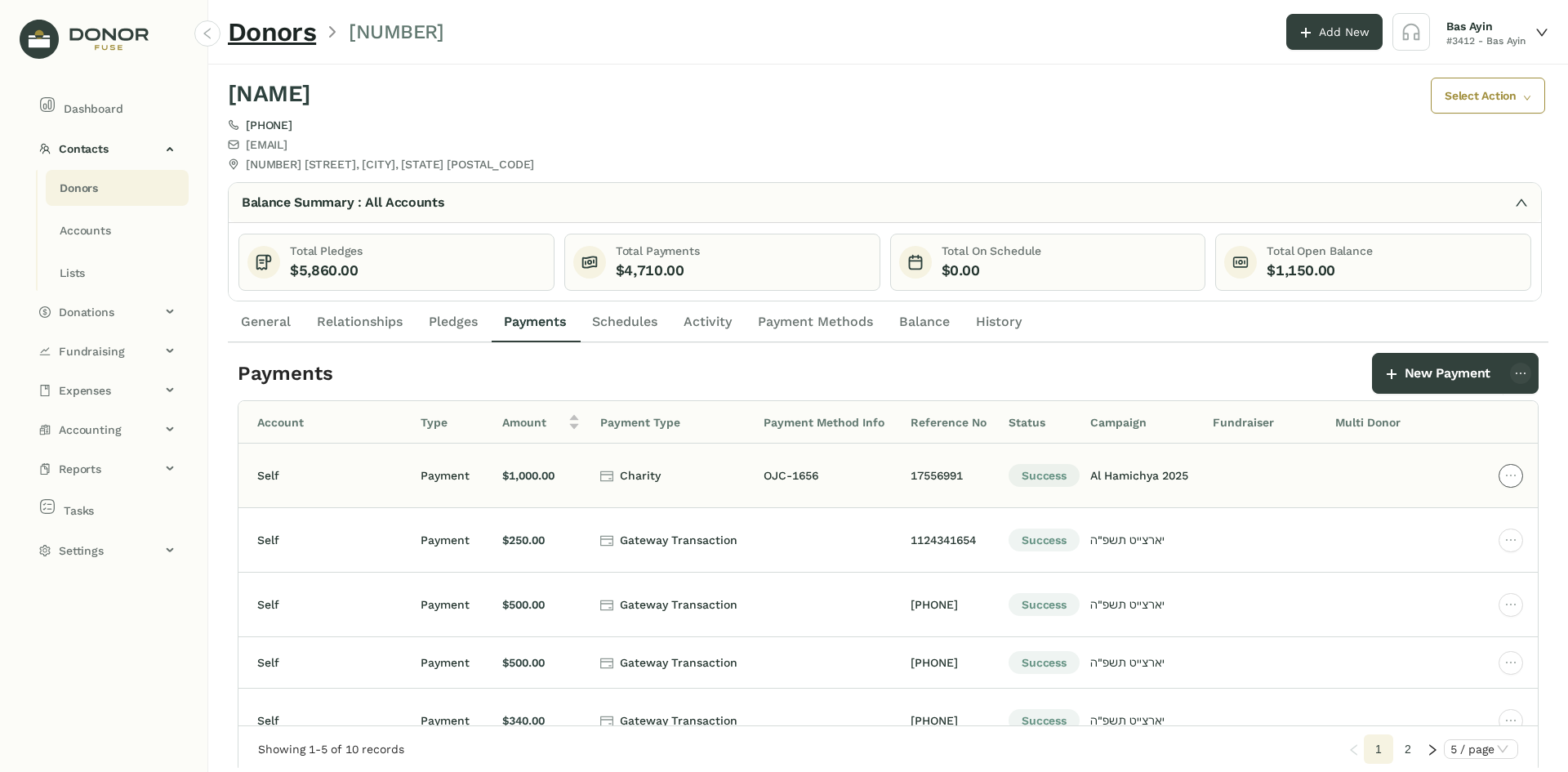 click 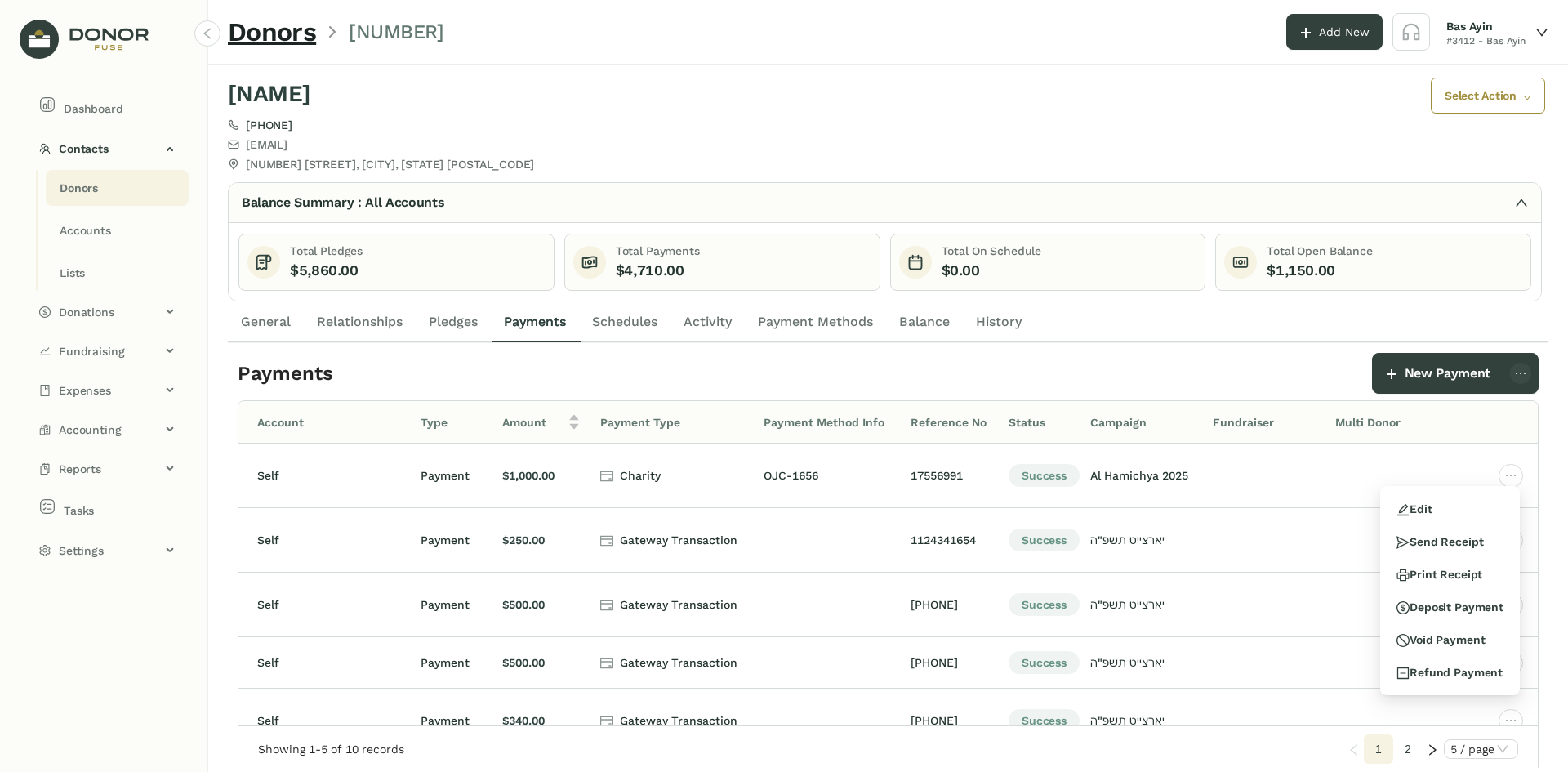 click on "Edit Send Receipt Print Receipt Deposit Payment Void Payment  Refund Payment" at bounding box center (1450, 591) 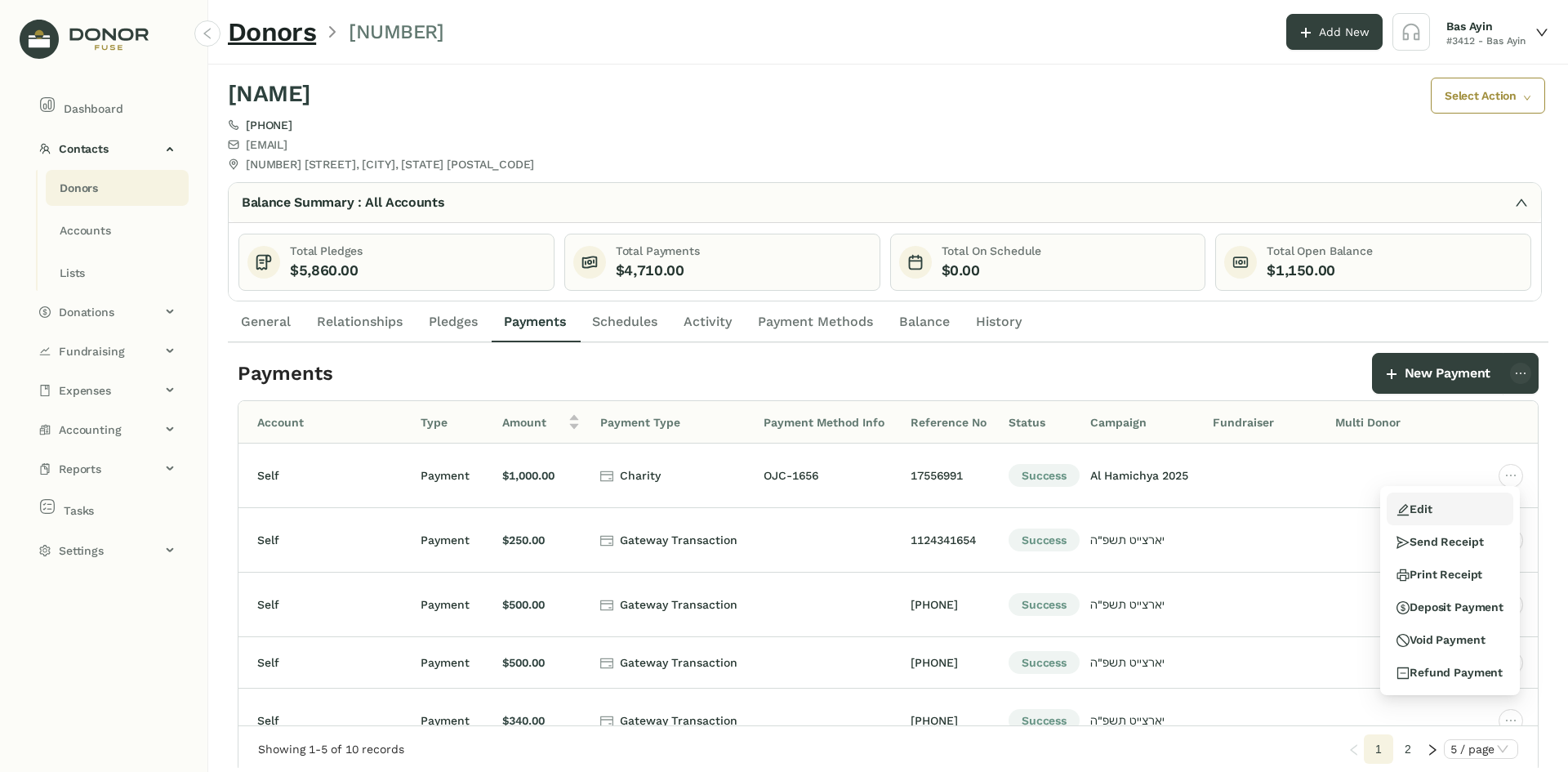 click on "Edit" at bounding box center (1450, 509) 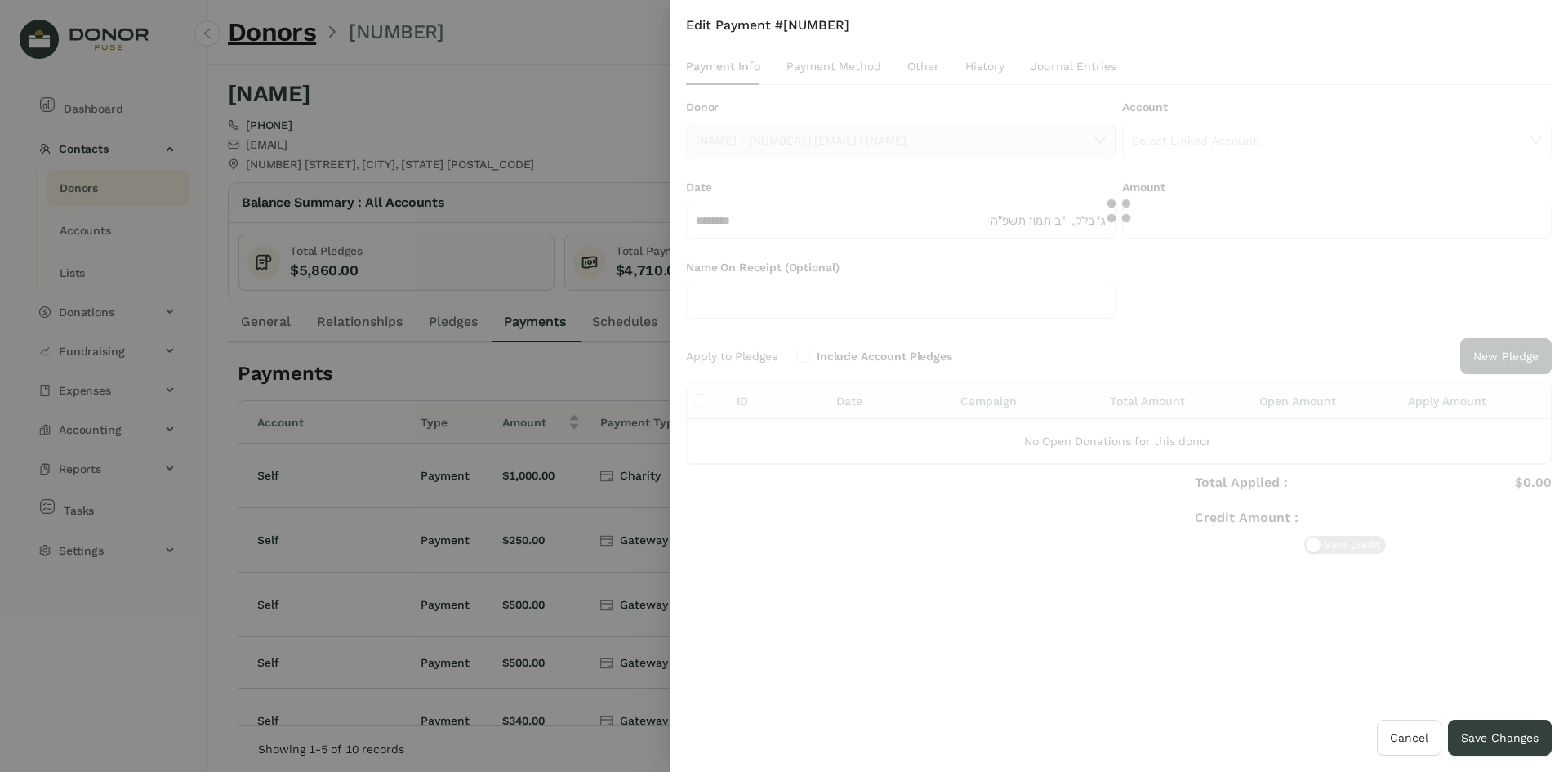 type on "*********" 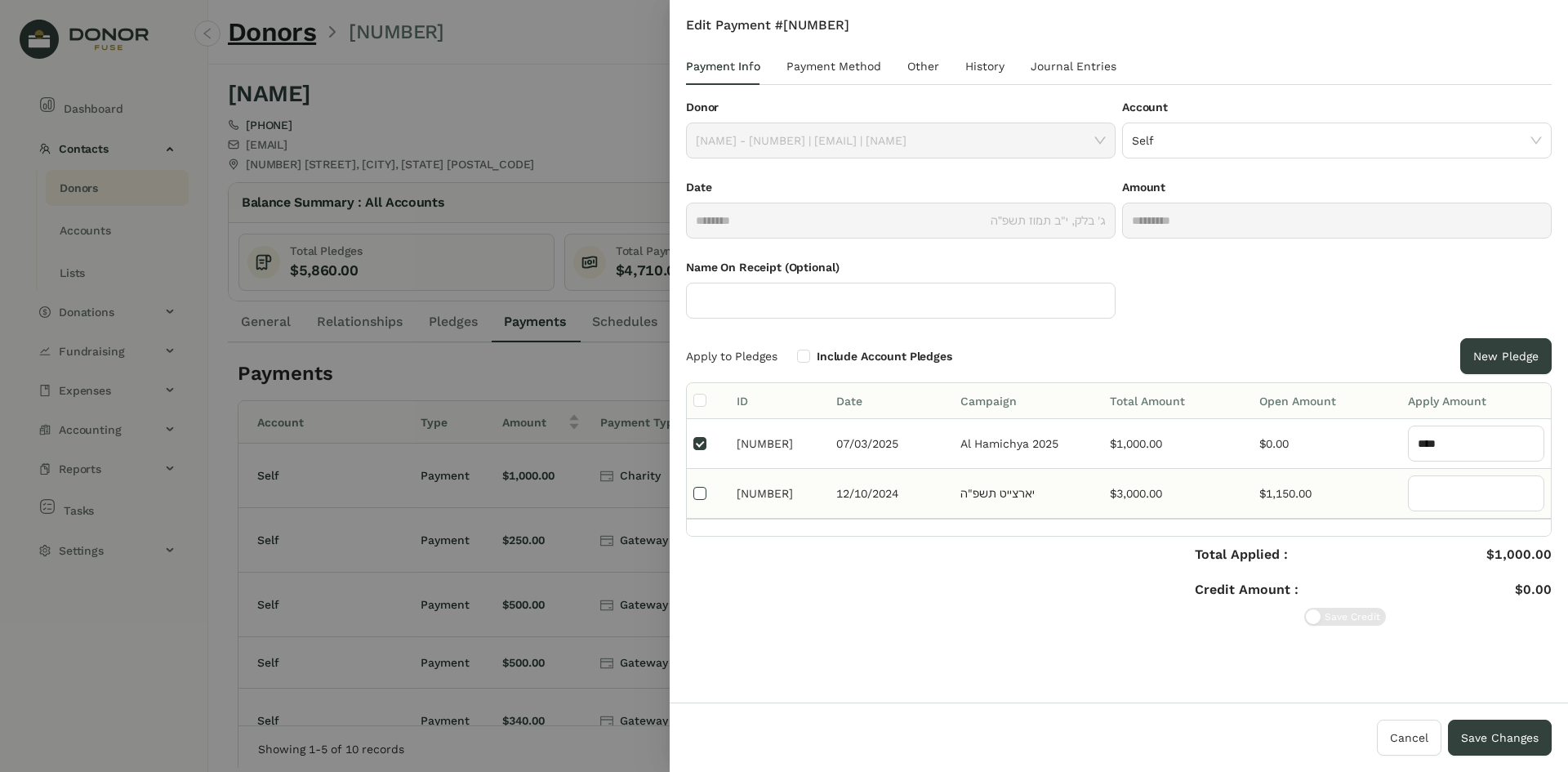 type on "****" 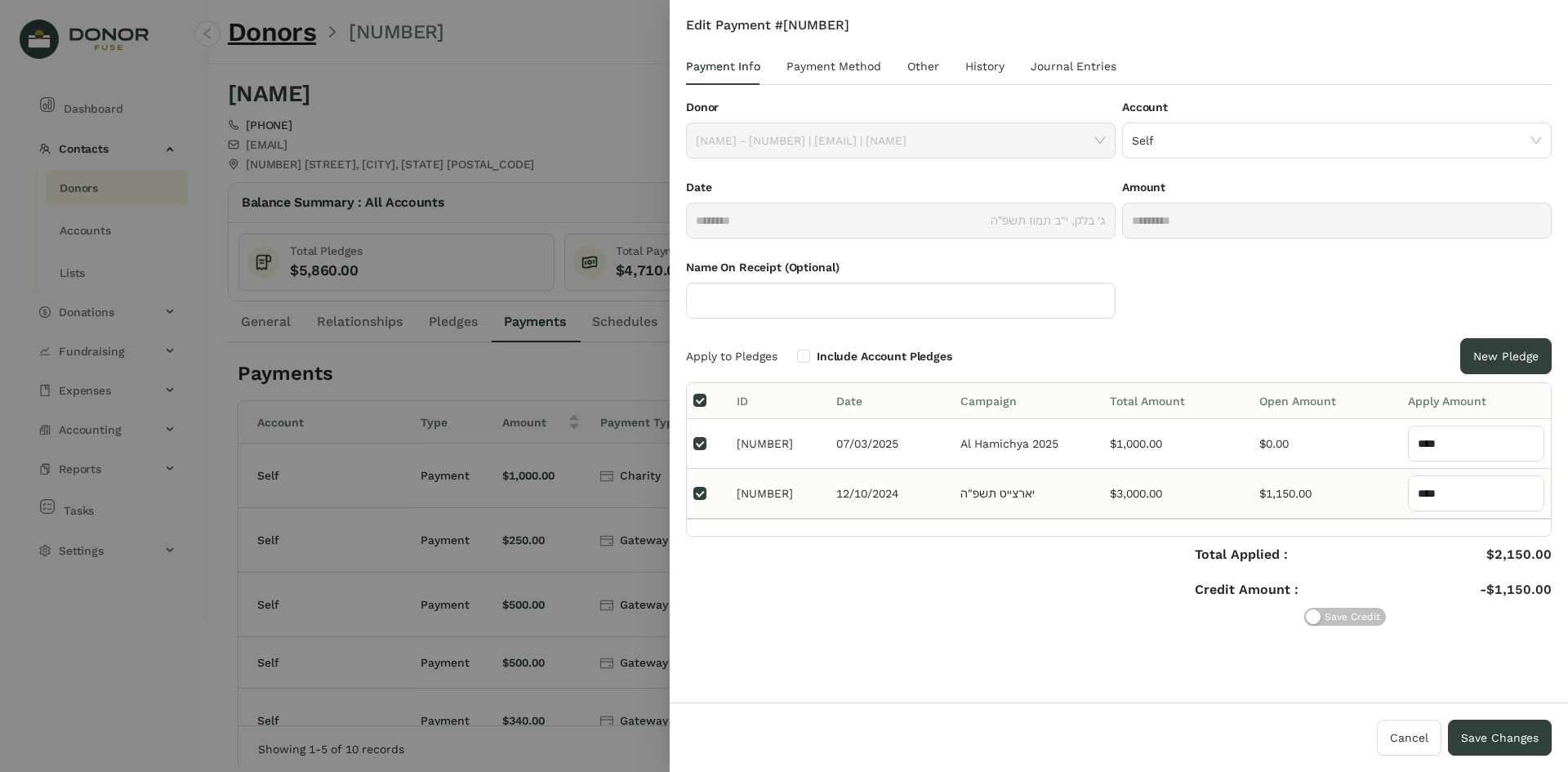 click at bounding box center [708, 493] 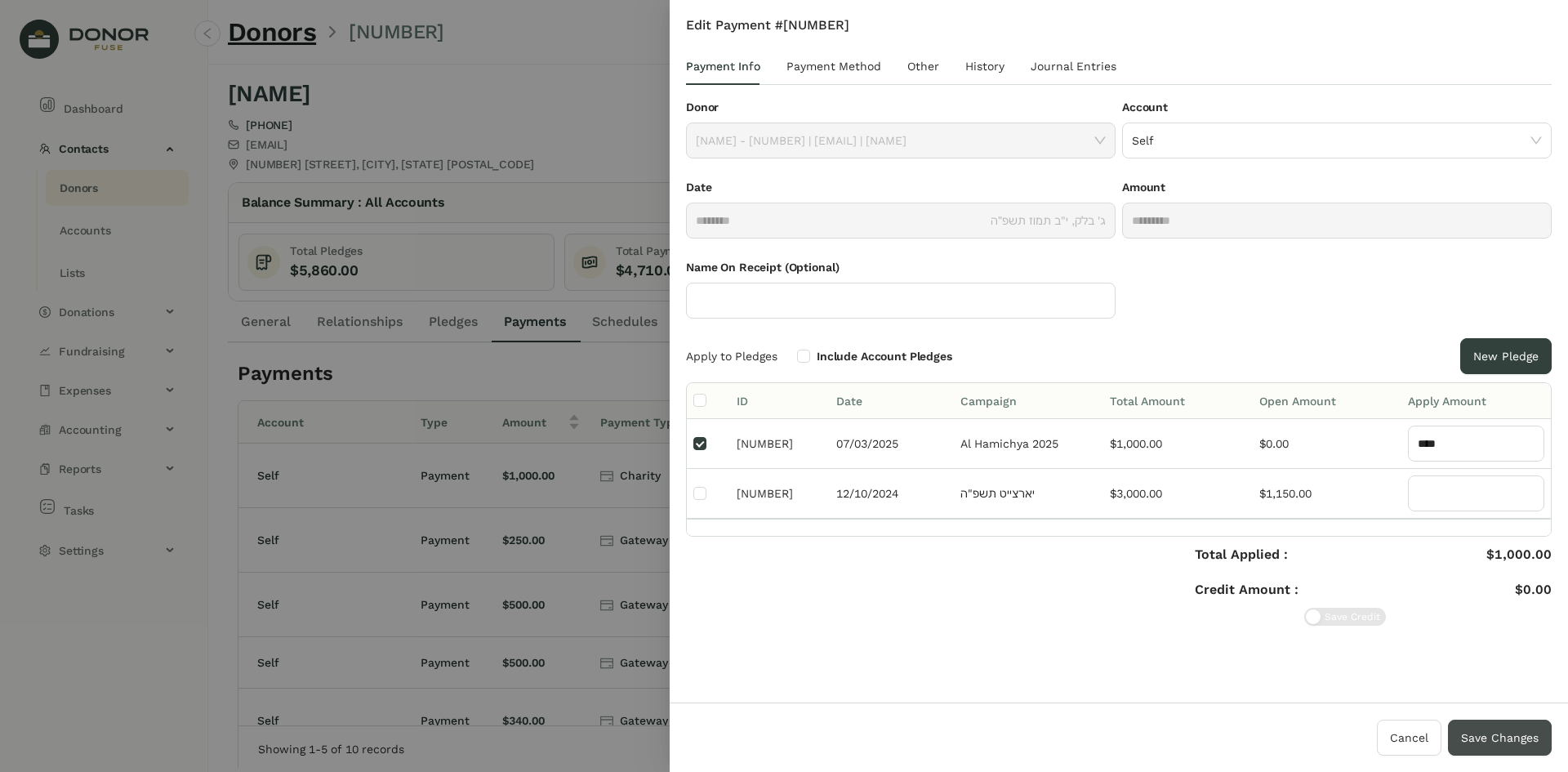 click on "Save Changes" at bounding box center [1499, 738] 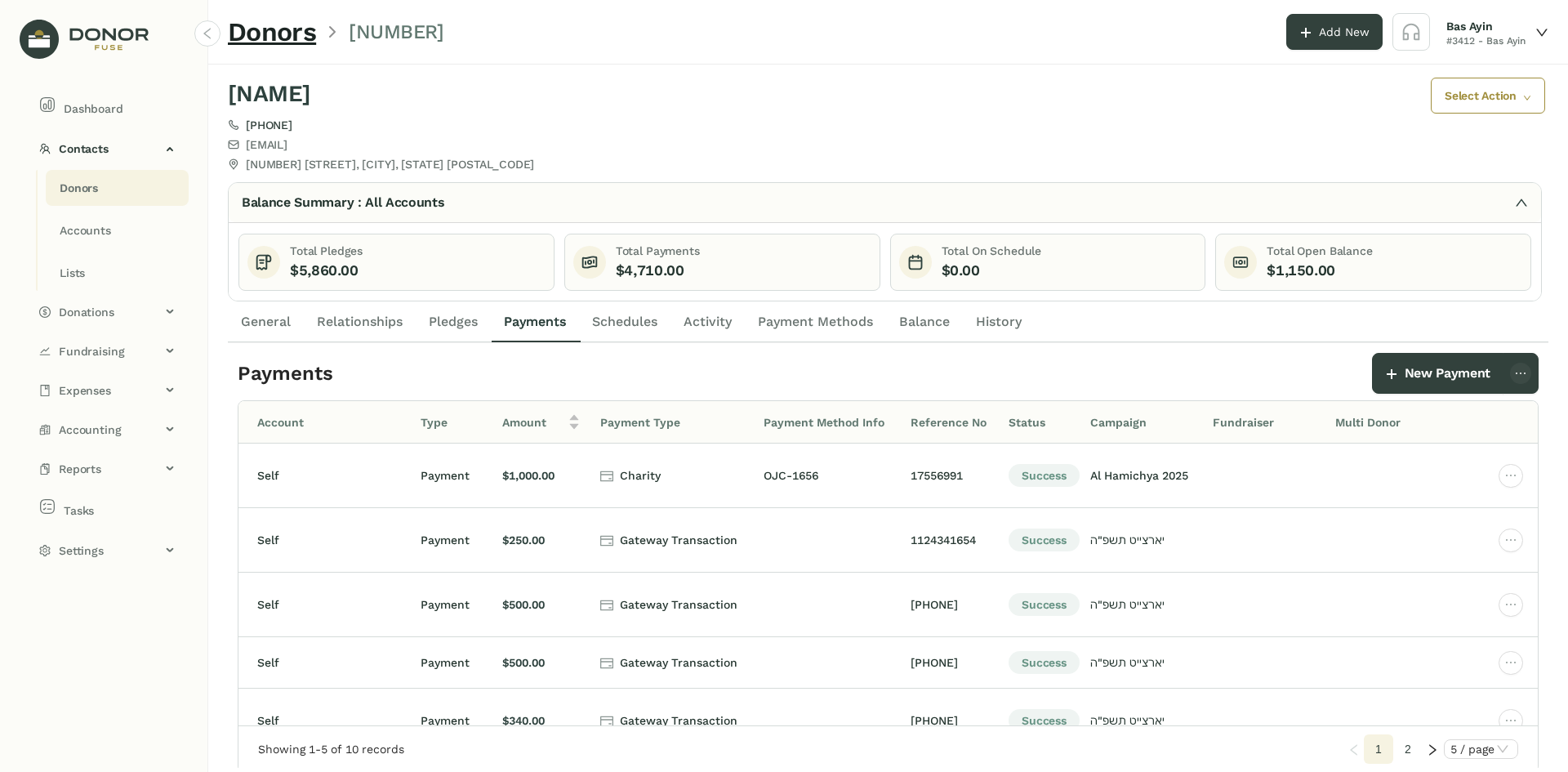 scroll, scrollTop: 0, scrollLeft: 172, axis: horizontal 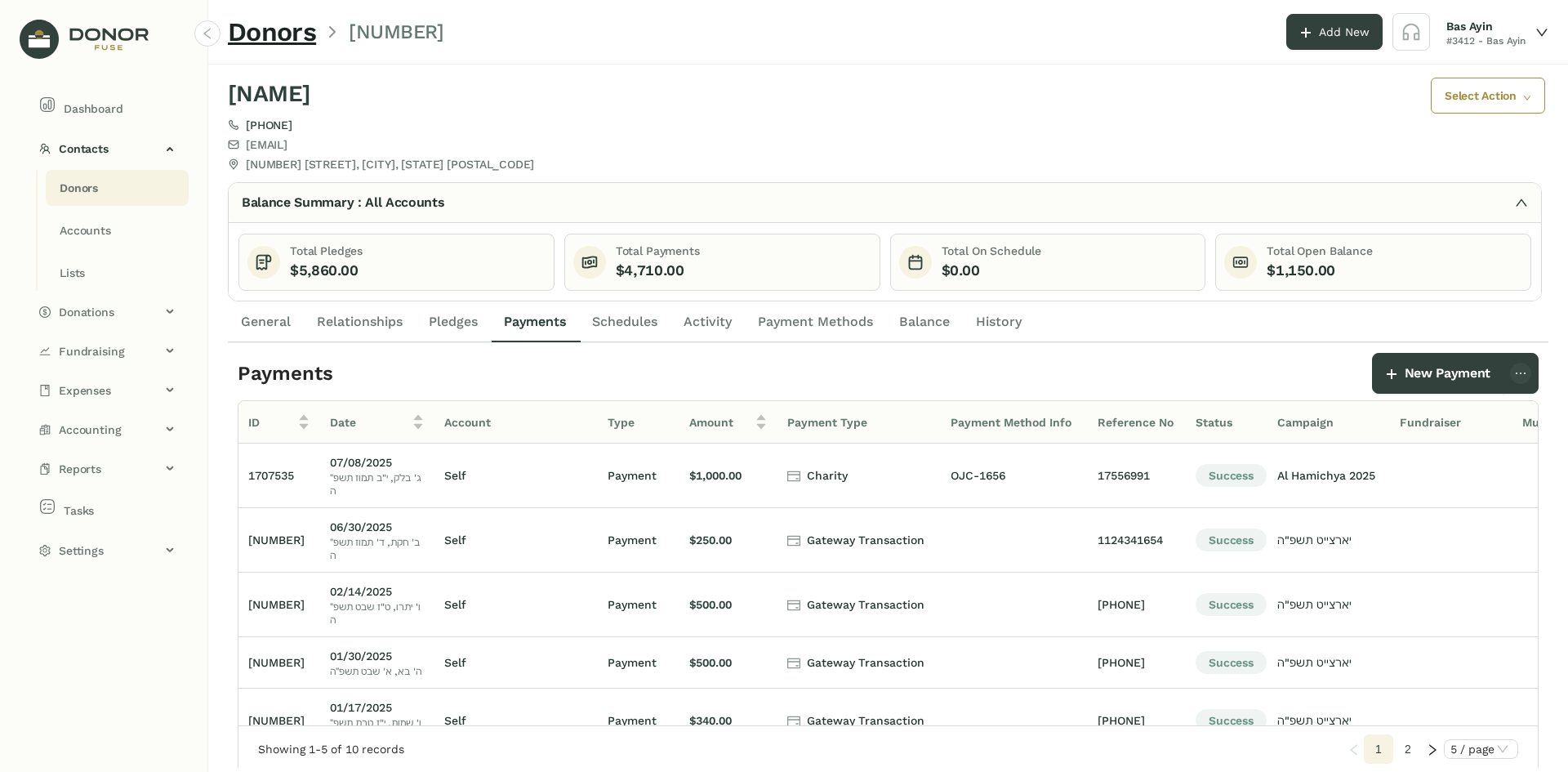 click on "Select Action" 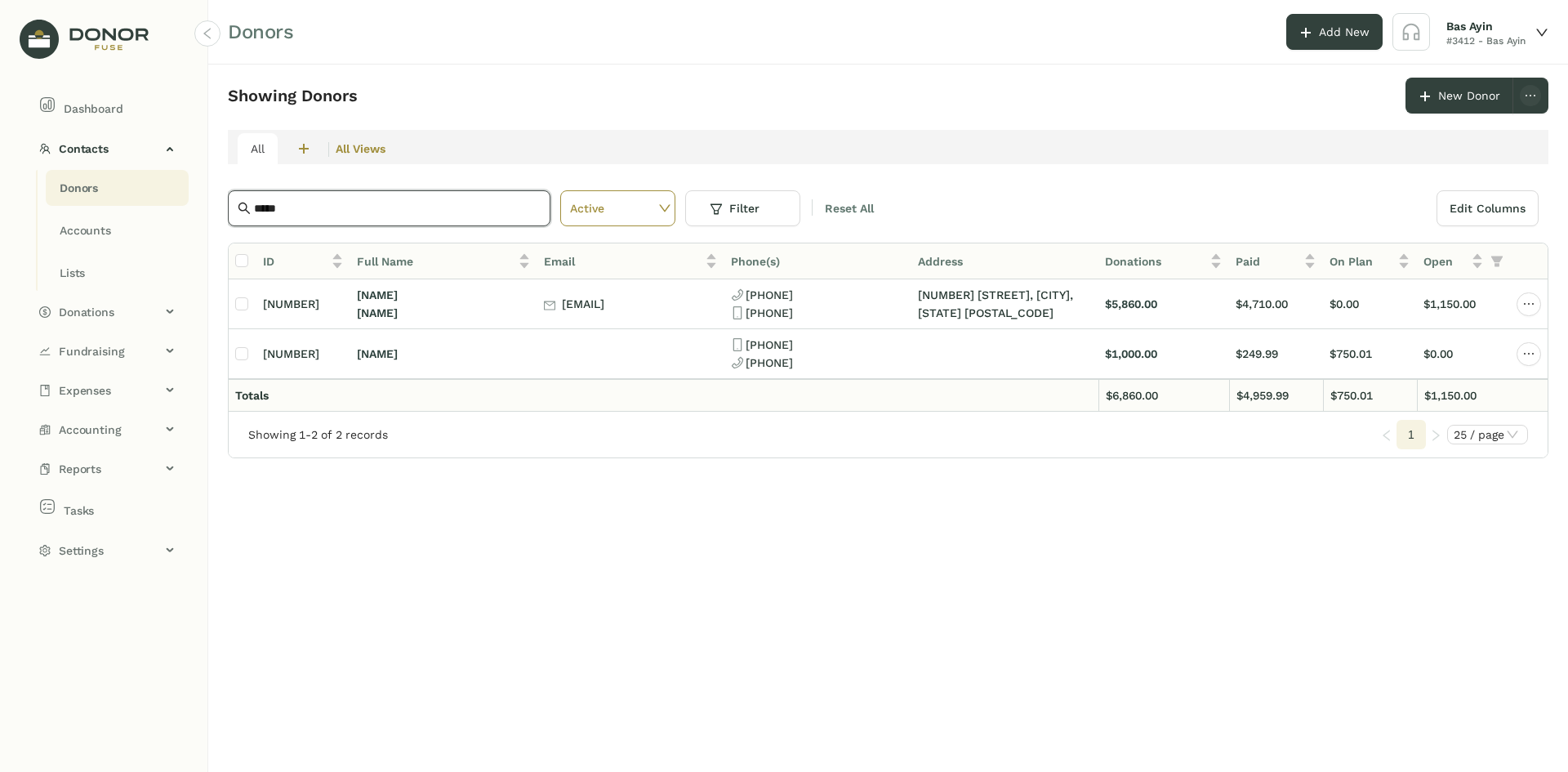 drag, startPoint x: 317, startPoint y: 210, endPoint x: 229, endPoint y: 205, distance: 88.14193 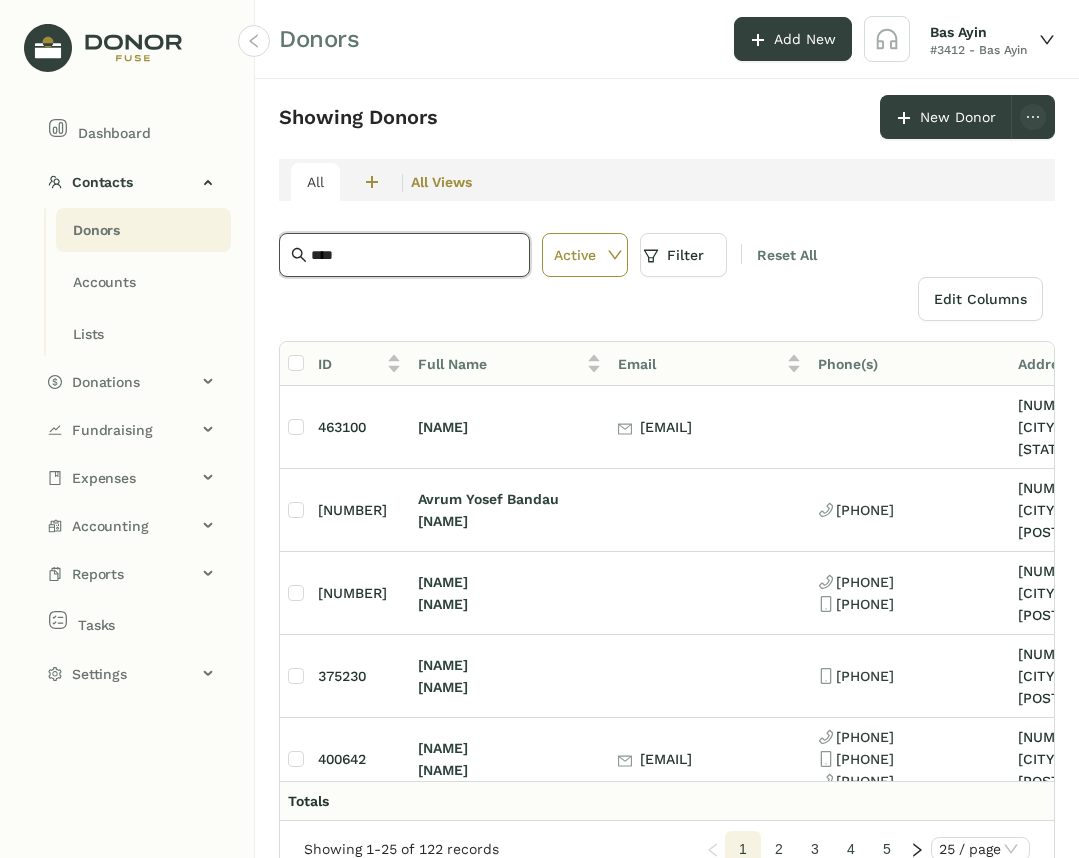type on "***" 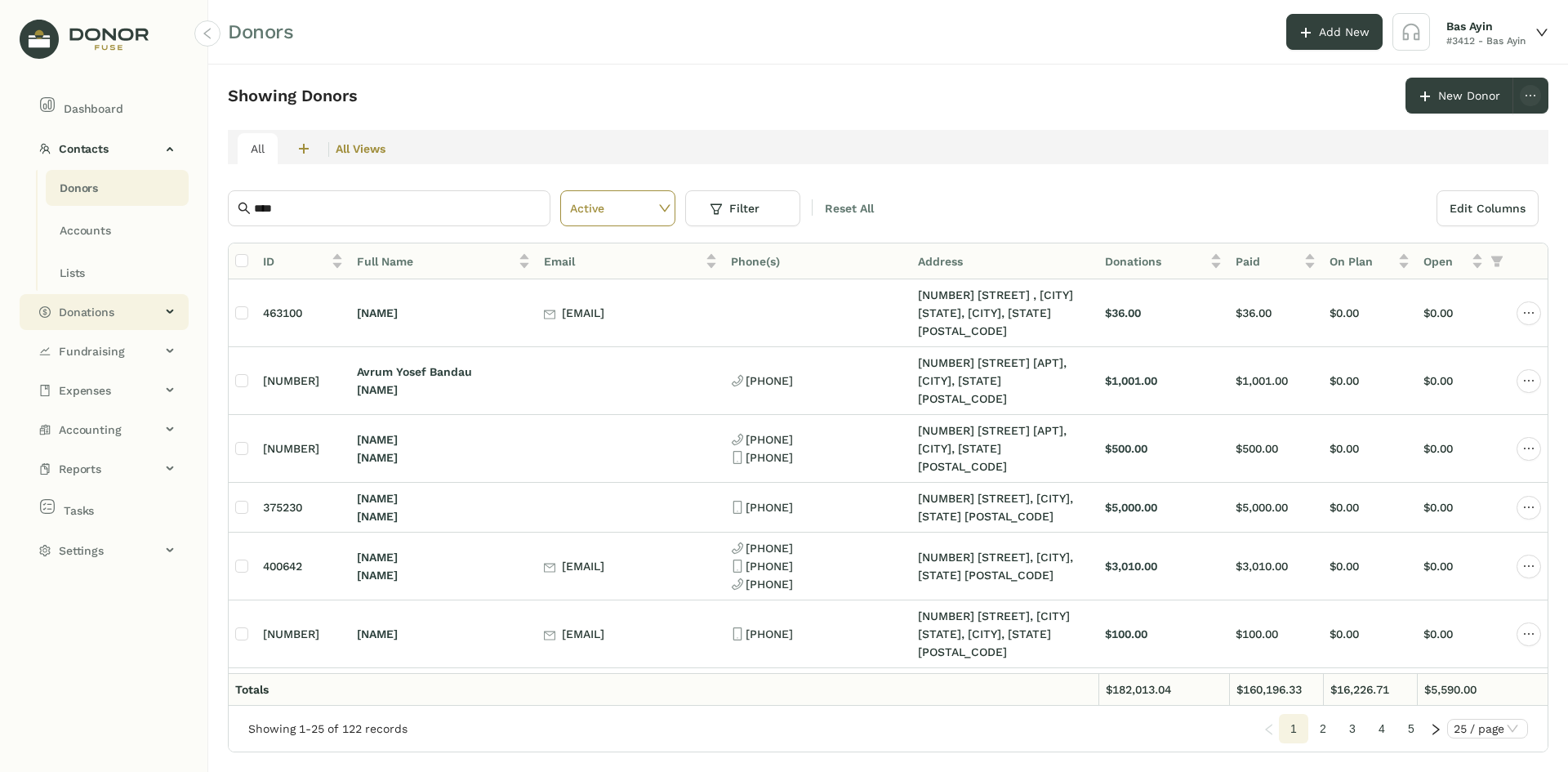click on "Donations" 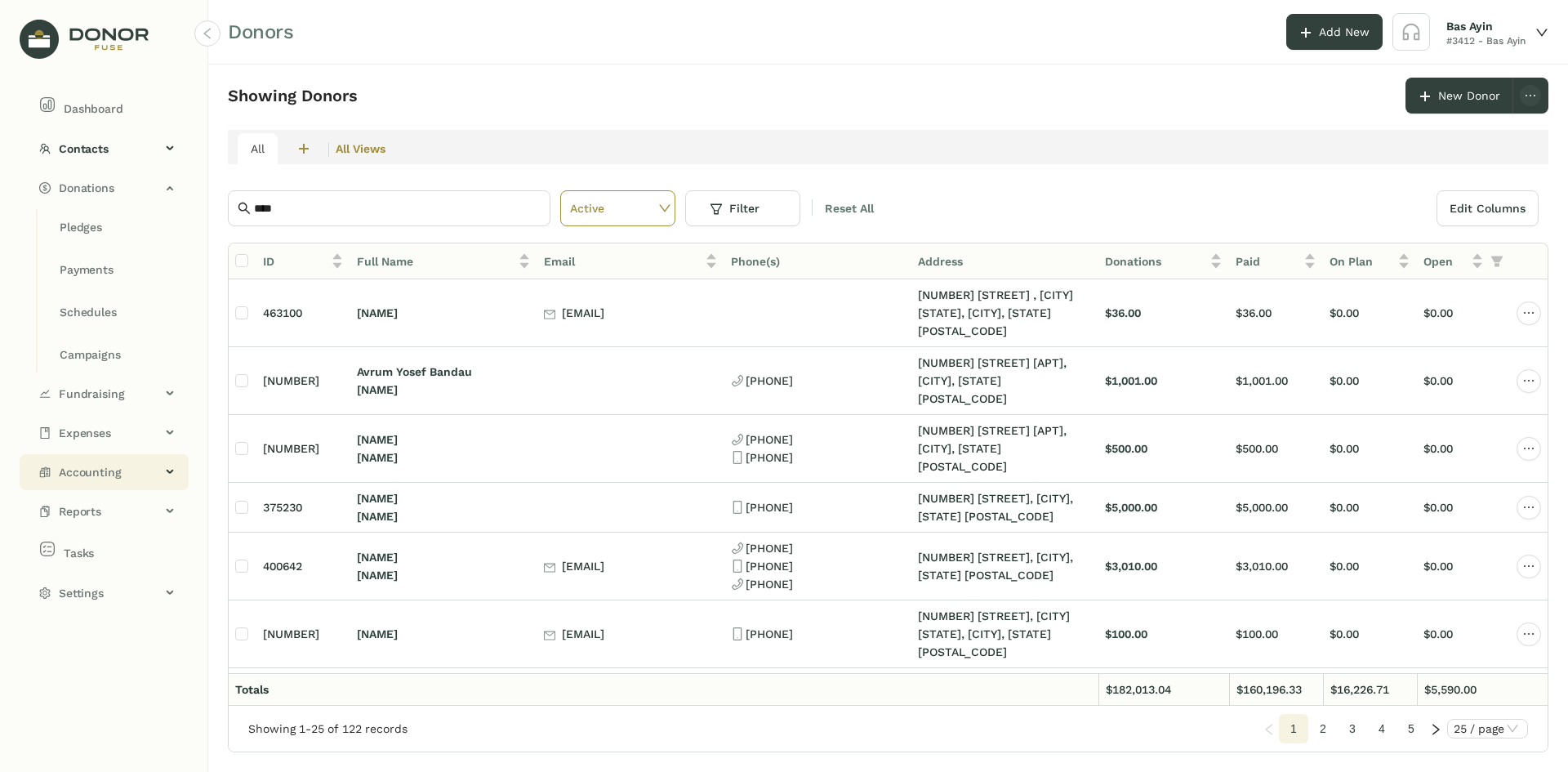 click on "Accounting" 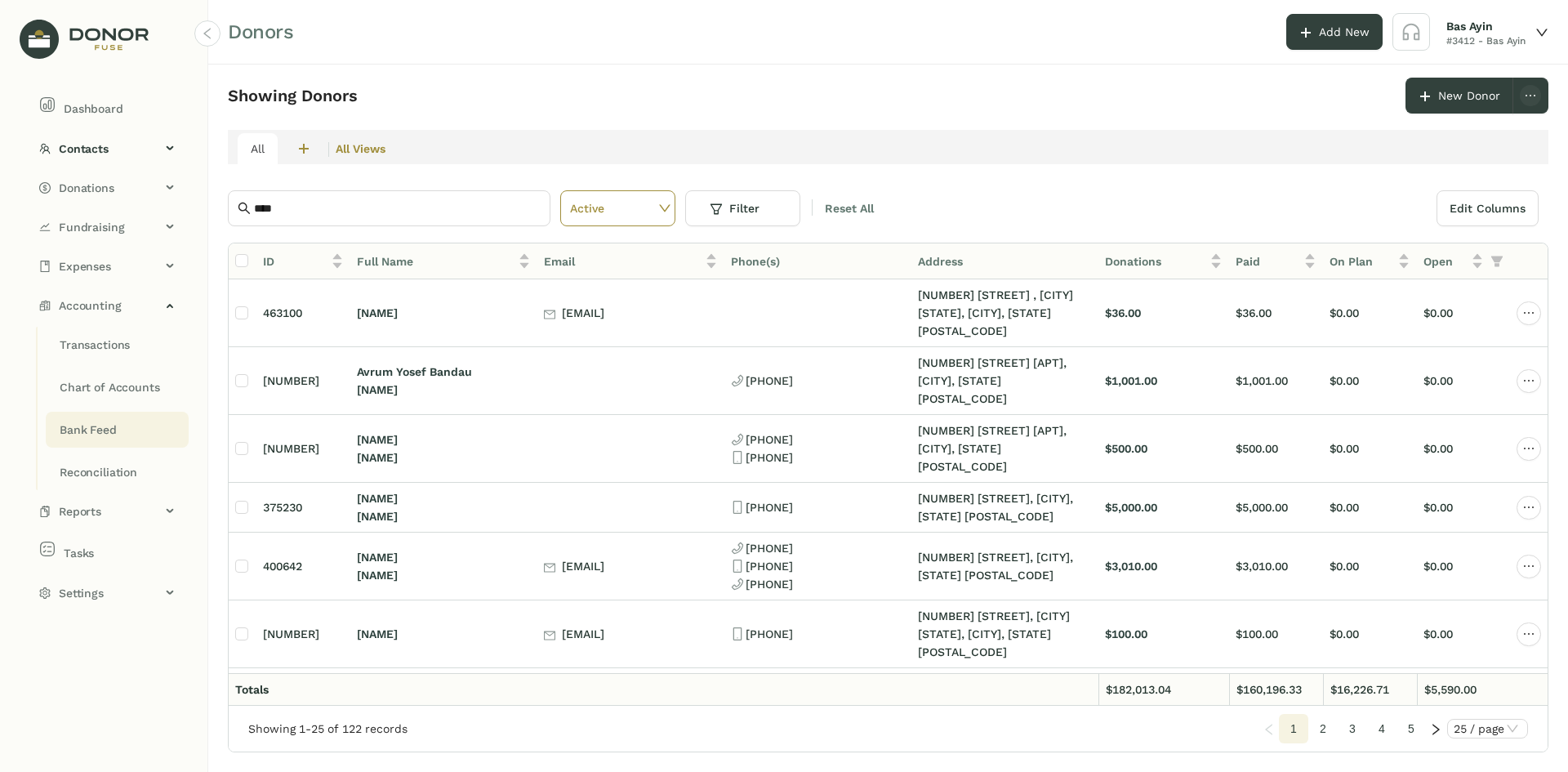 click on "Bank Feed" 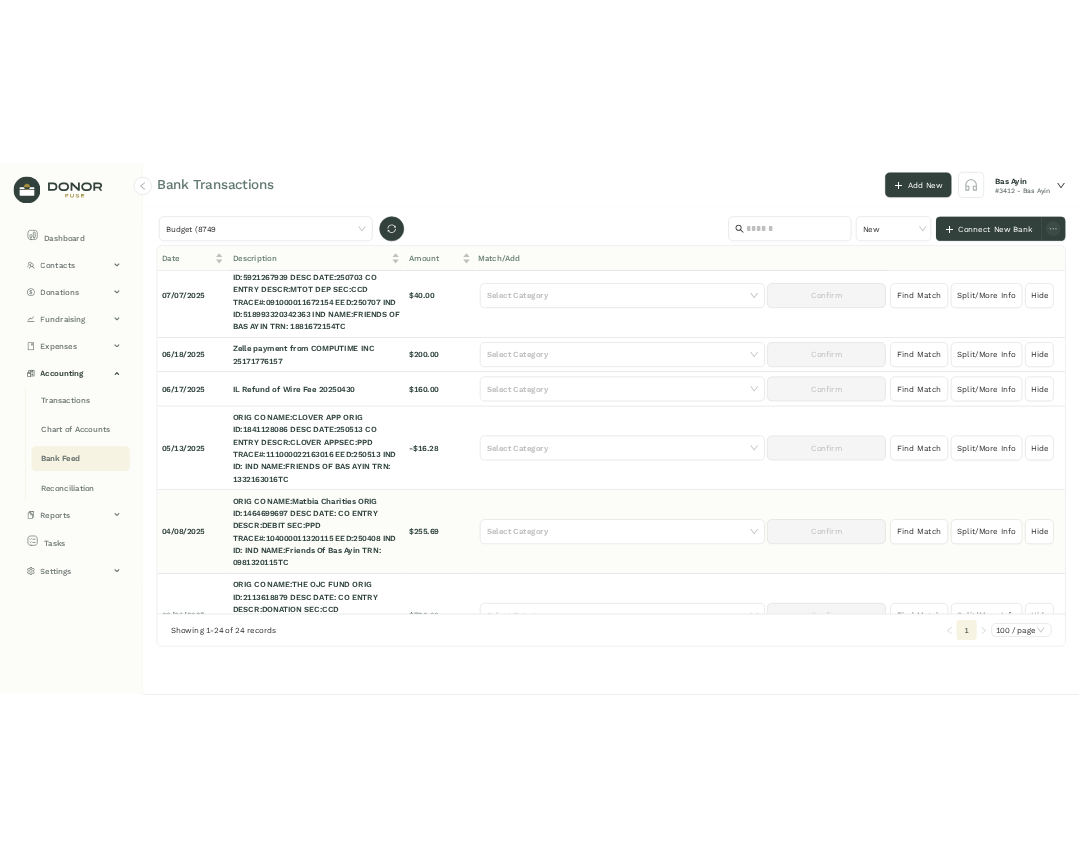 scroll, scrollTop: 600, scrollLeft: 0, axis: vertical 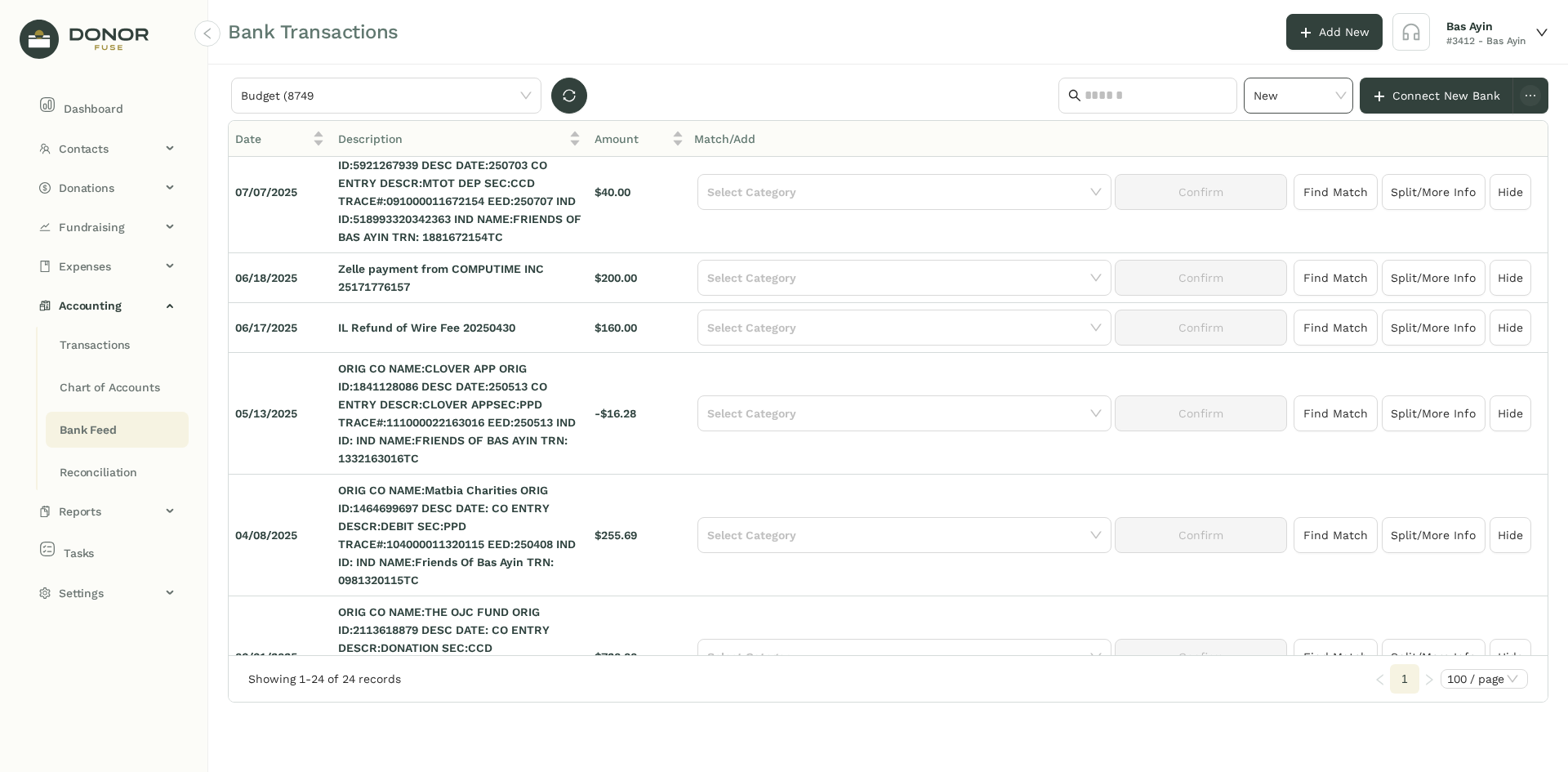 click on "New" 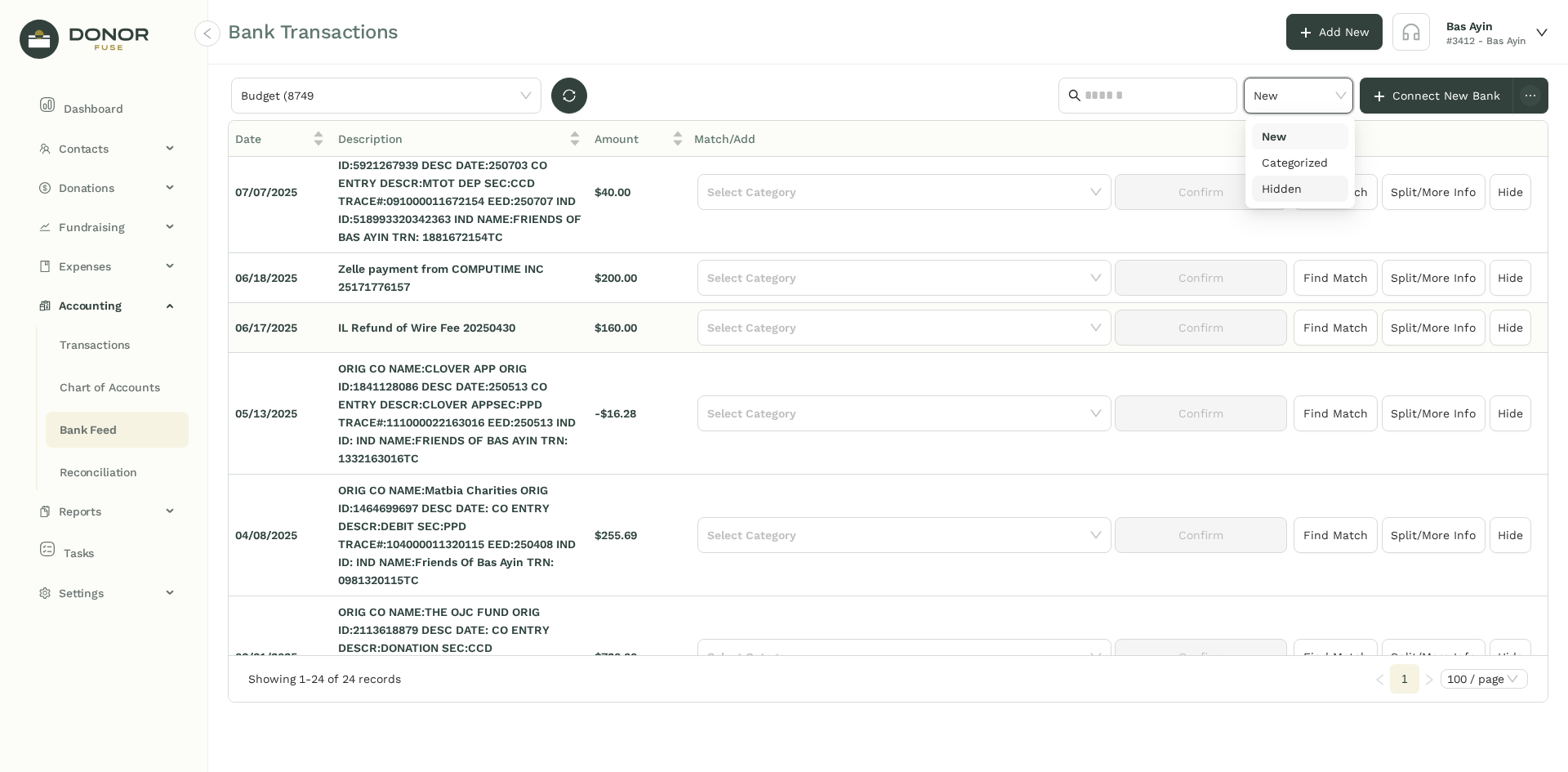 click on "IL Refund of Wire Fee 20250430" 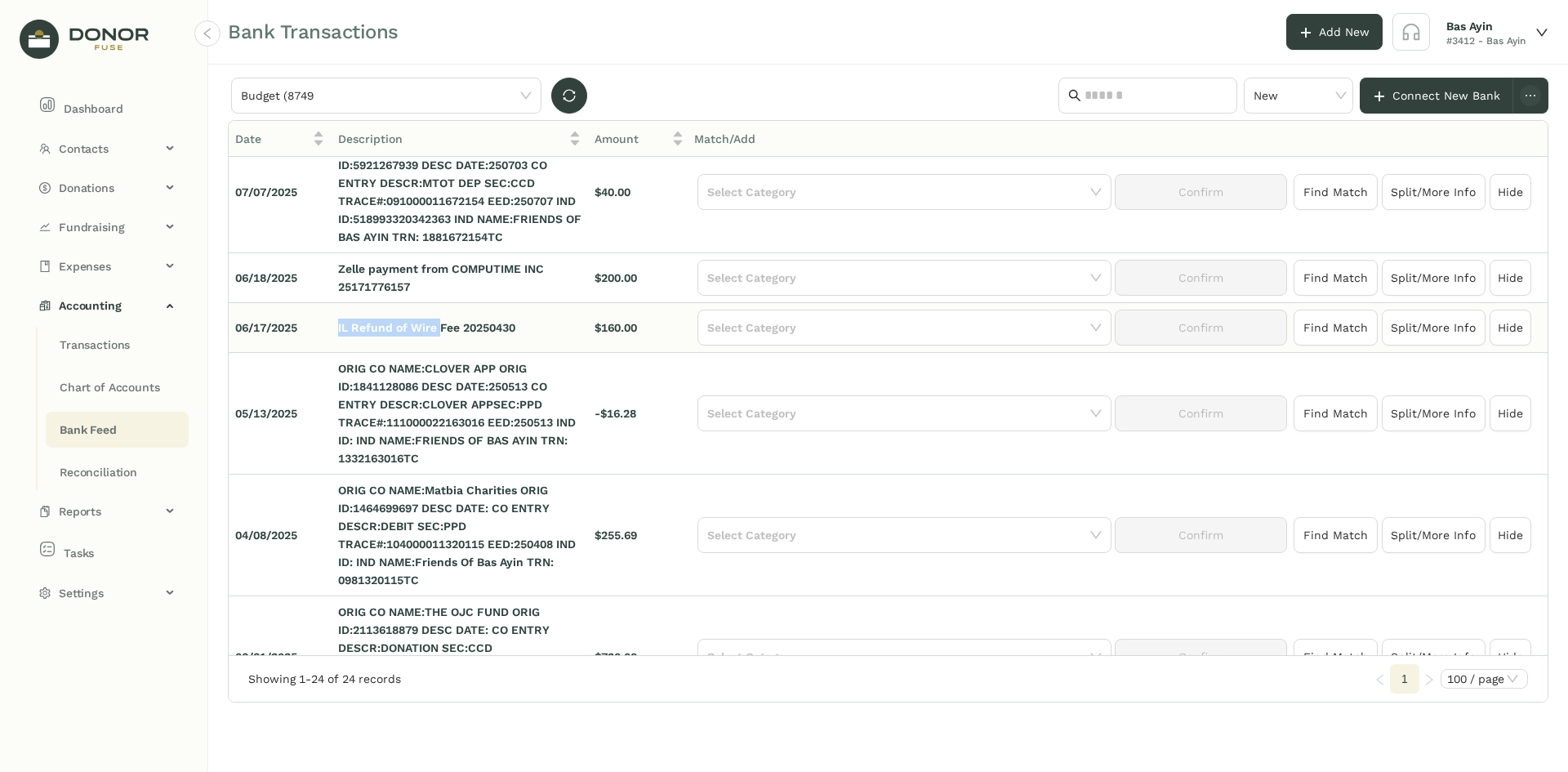 drag, startPoint x: 359, startPoint y: 350, endPoint x: 442, endPoint y: 352, distance: 83.0241 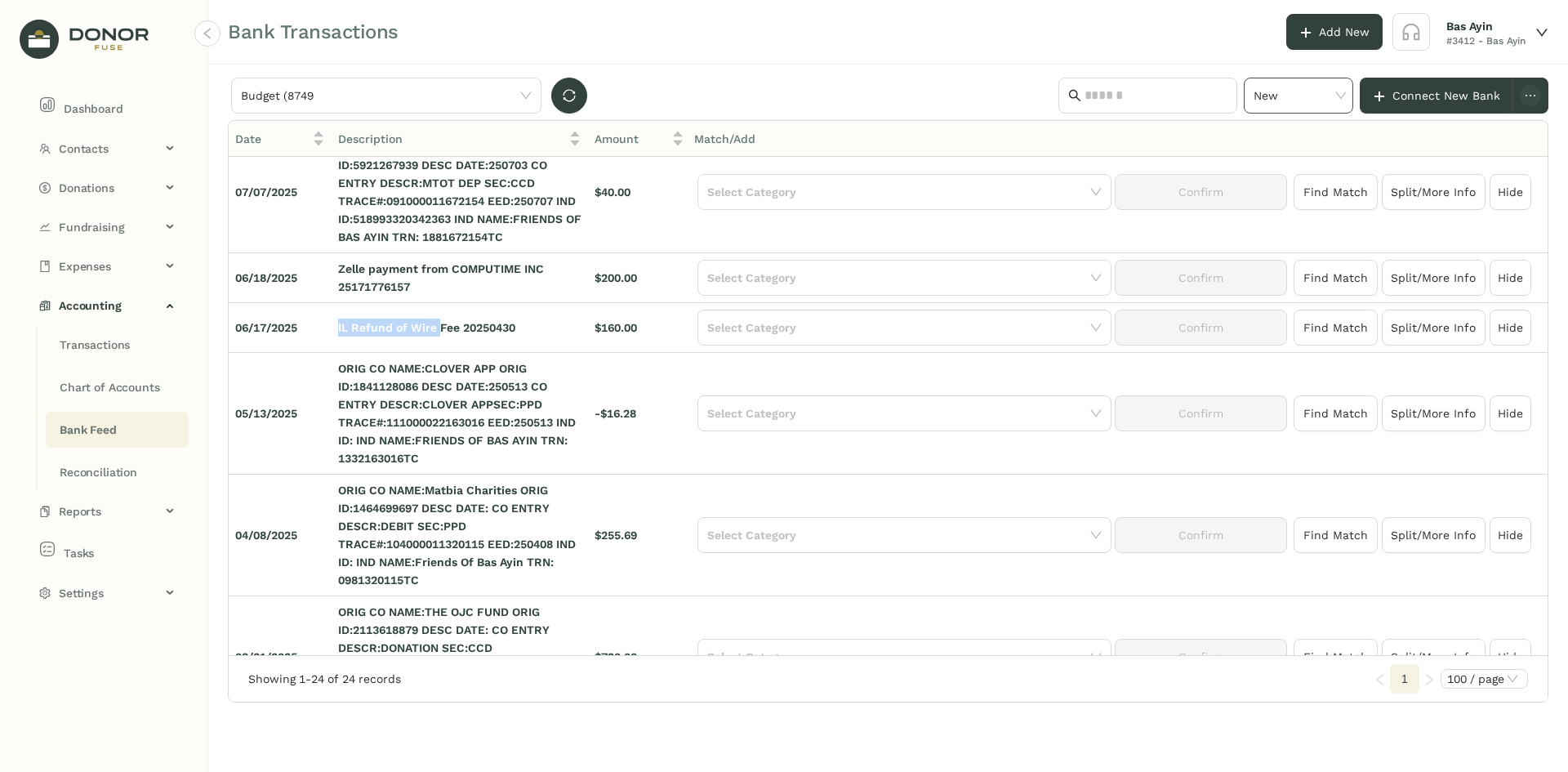 click on "New" 